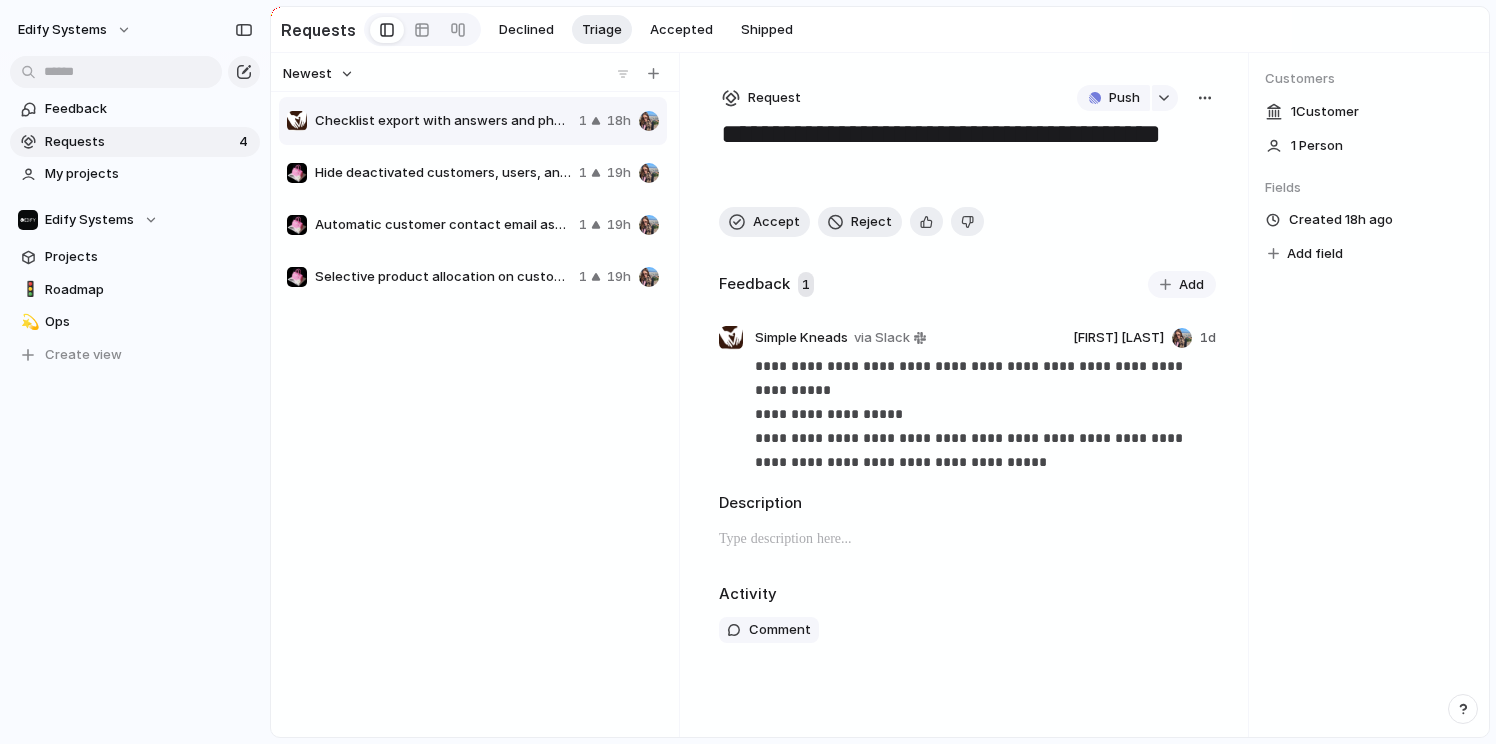 scroll, scrollTop: 0, scrollLeft: 0, axis: both 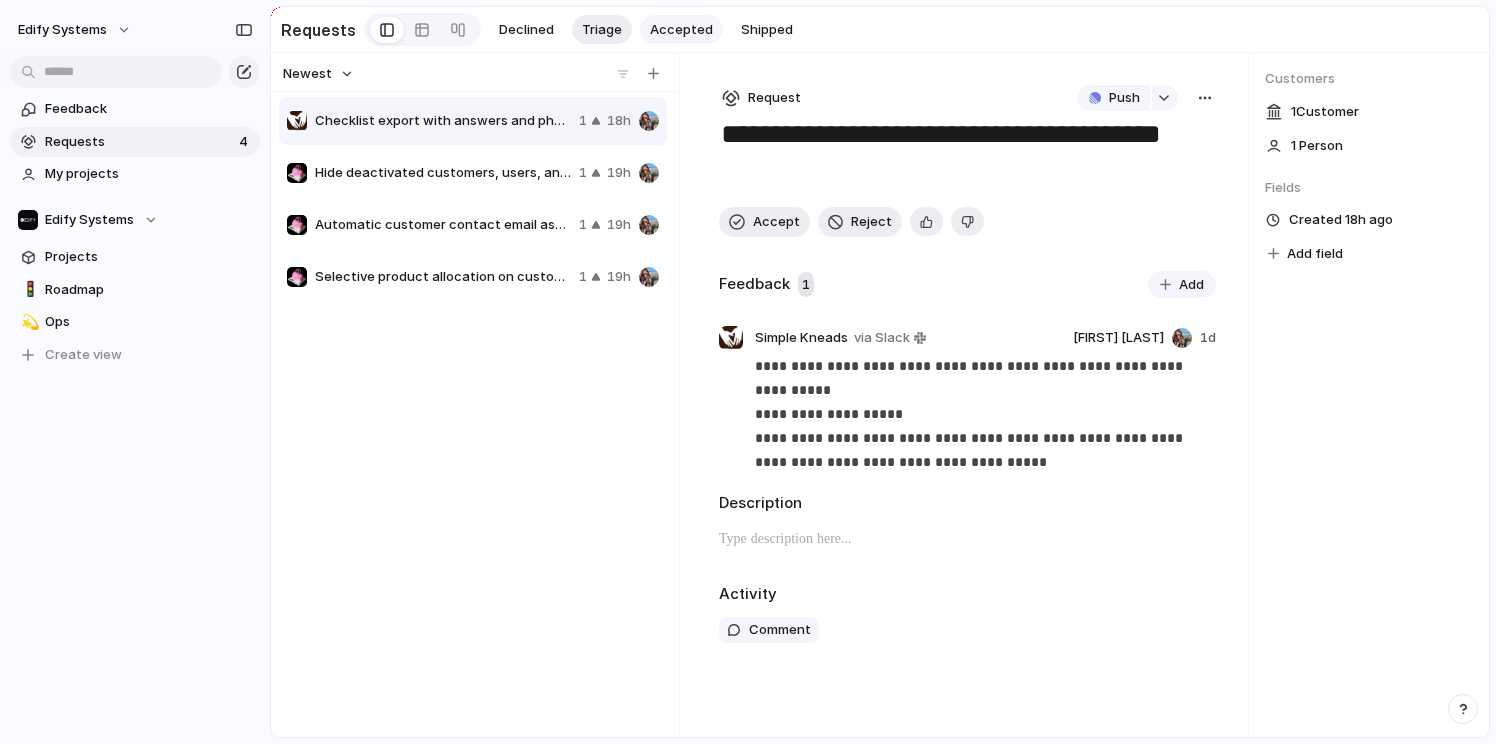 click on "Accepted" at bounding box center (681, 30) 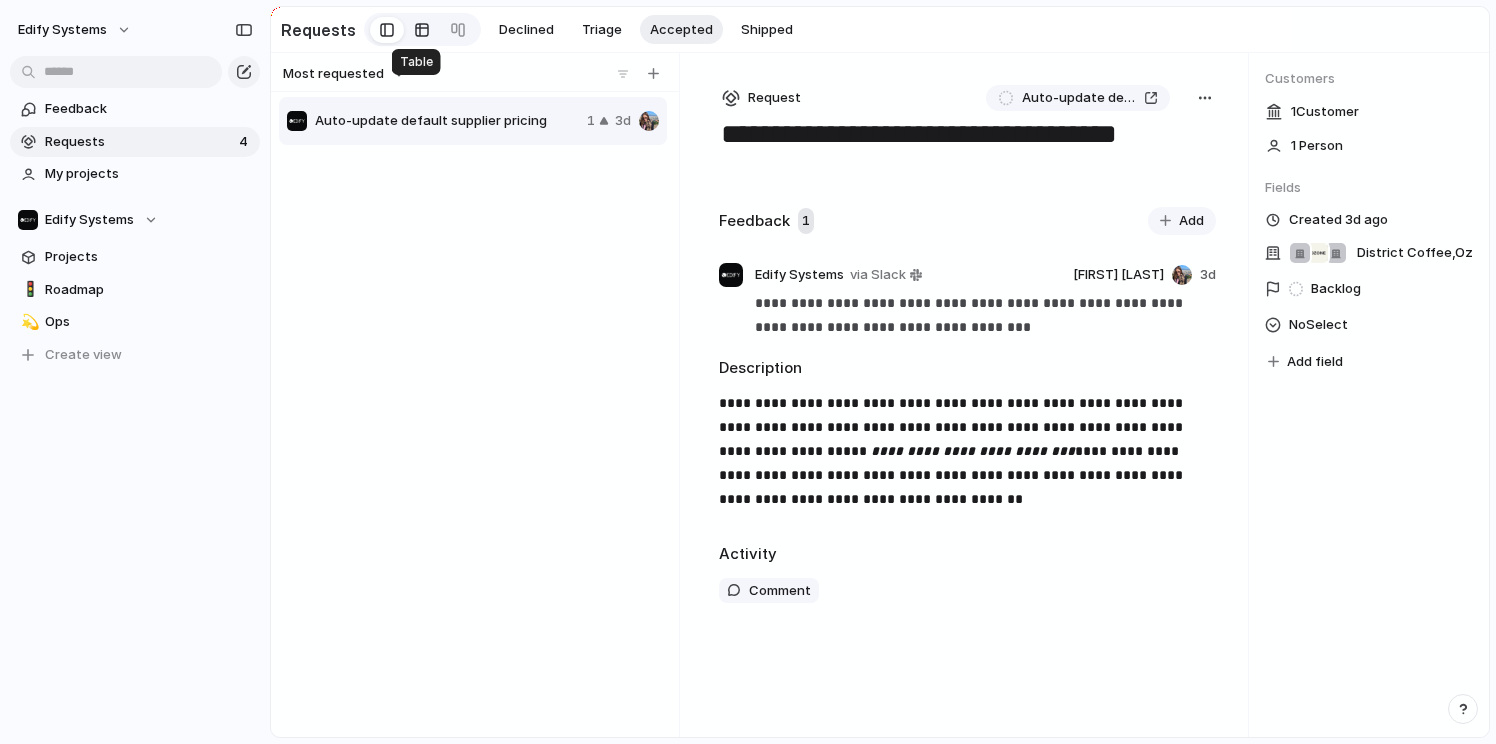 click at bounding box center (422, 30) 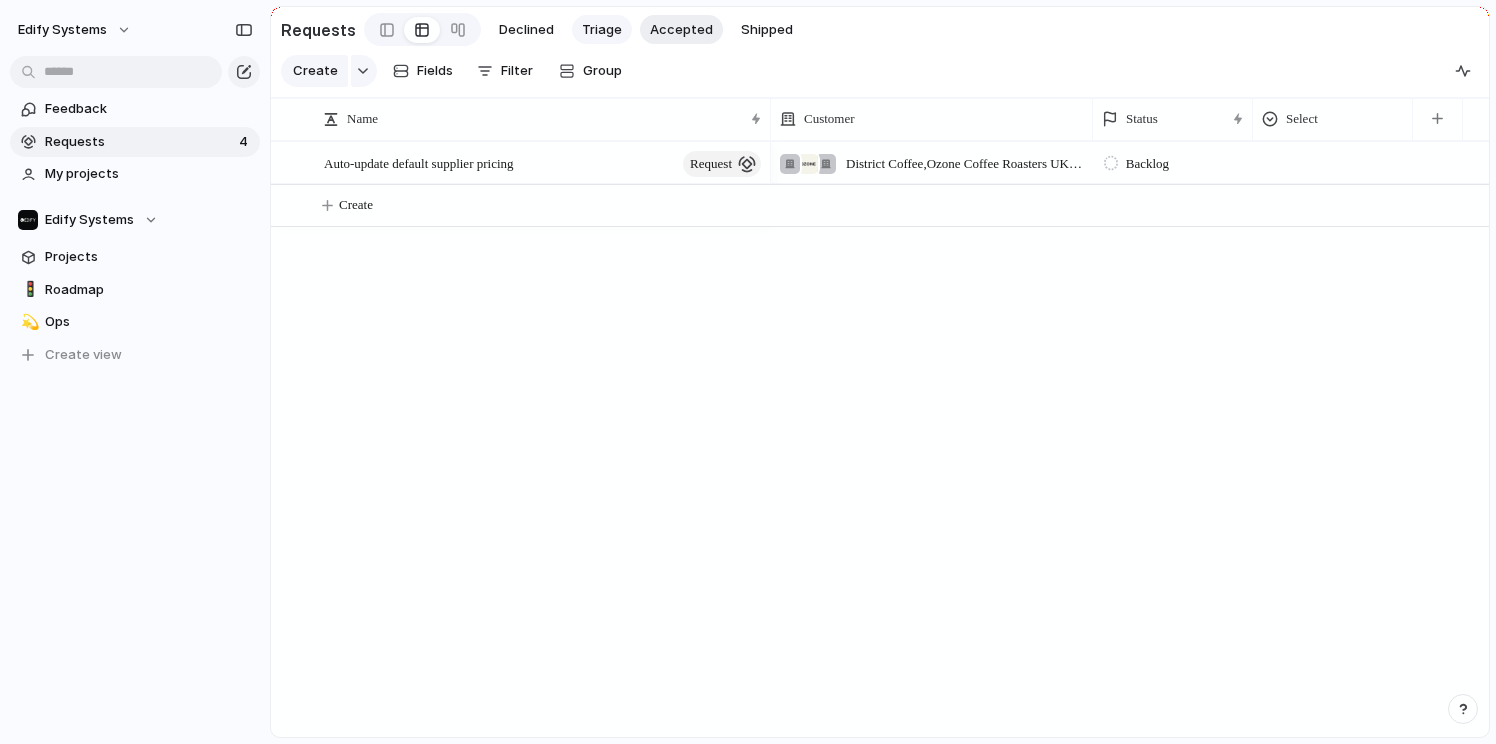 click on "Triage" at bounding box center [602, 30] 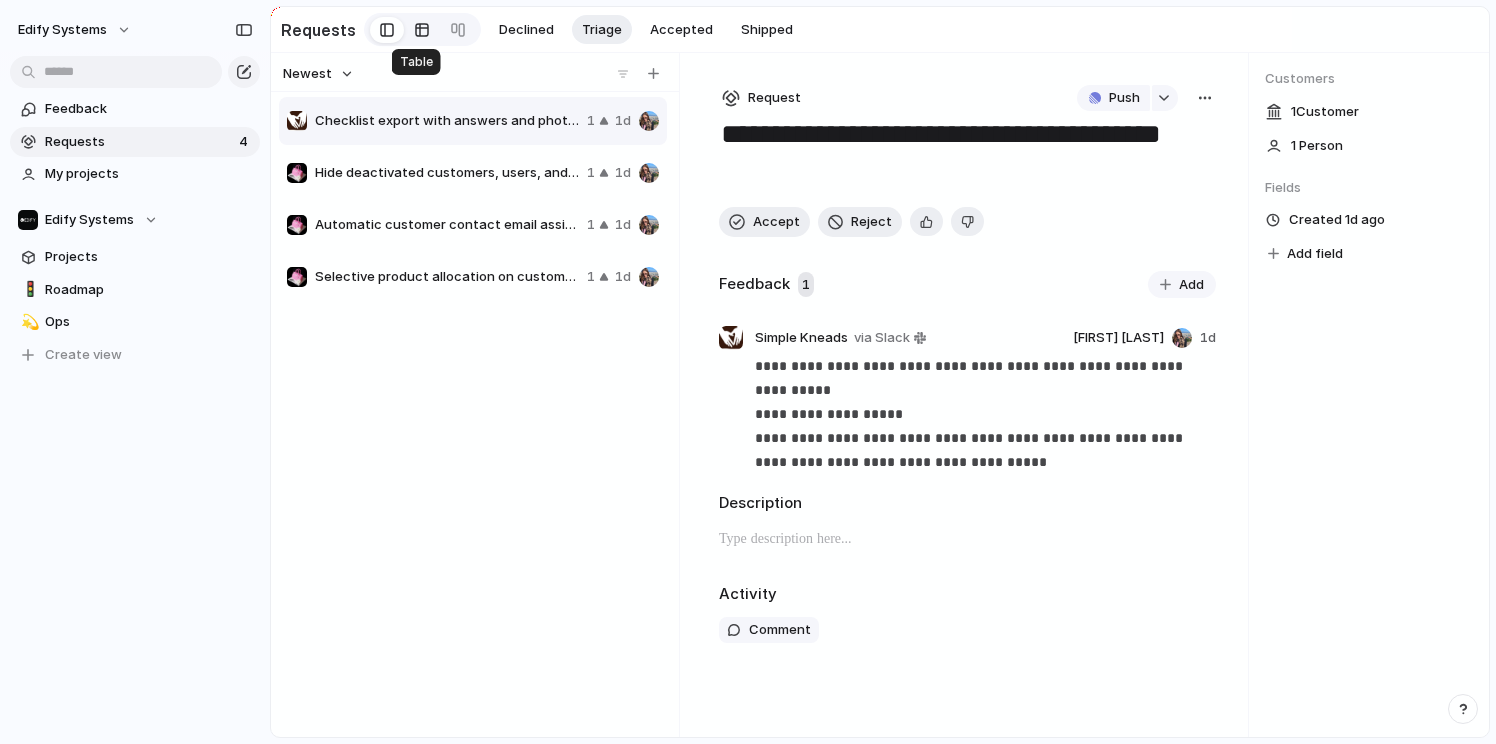 click at bounding box center [422, 30] 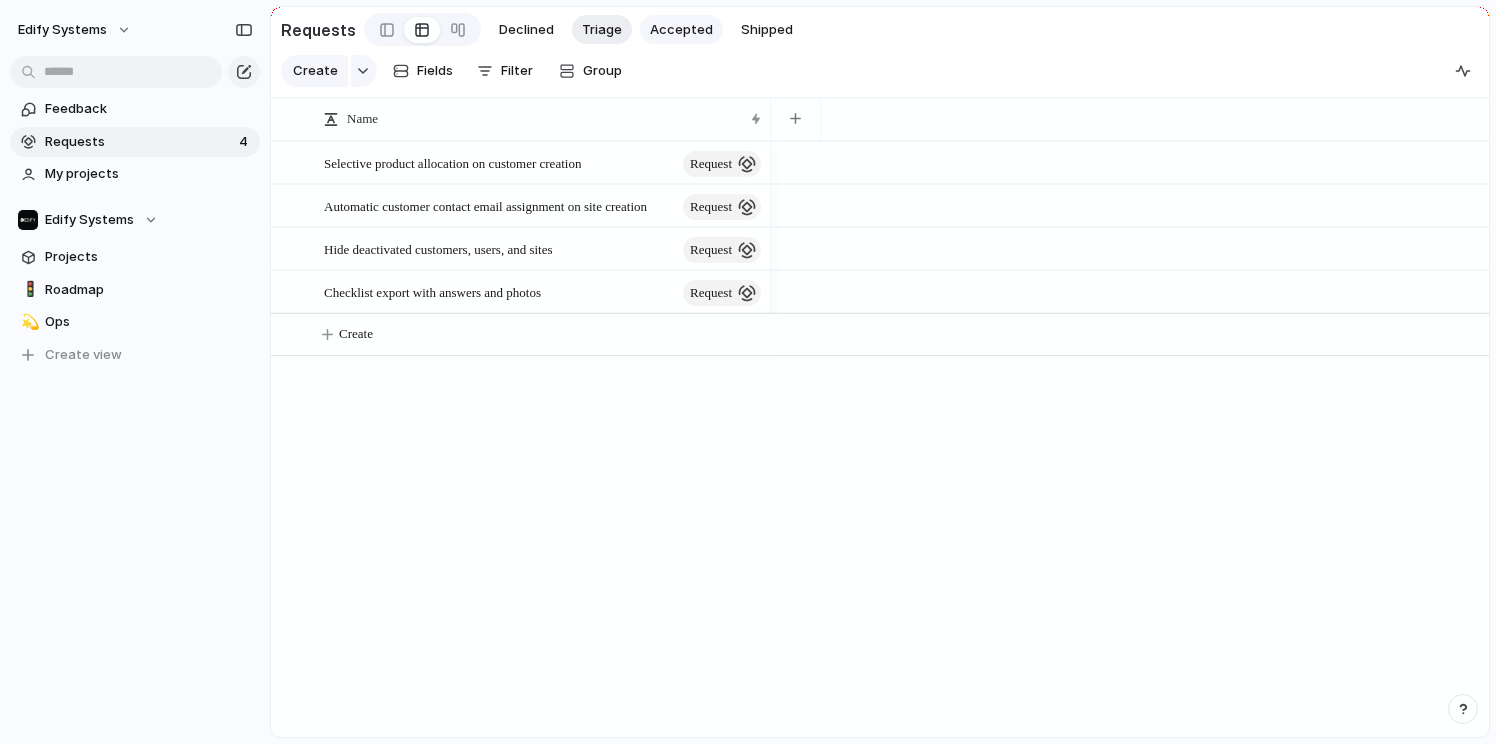 click on "Accepted" at bounding box center [681, 30] 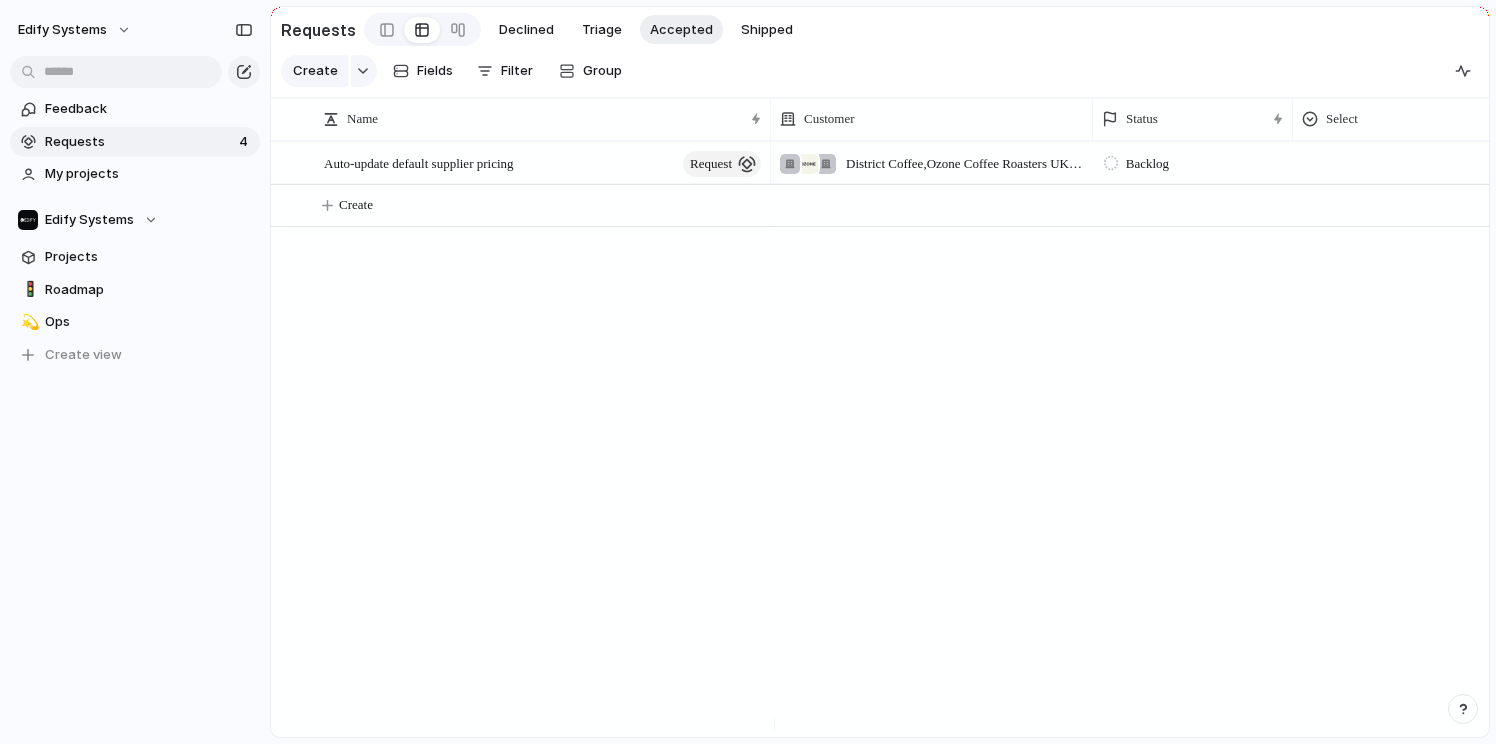 click on "District Coffee ,  Ozone Coffee Roasters UK Ltd ,  Laine Deli" at bounding box center [965, 164] 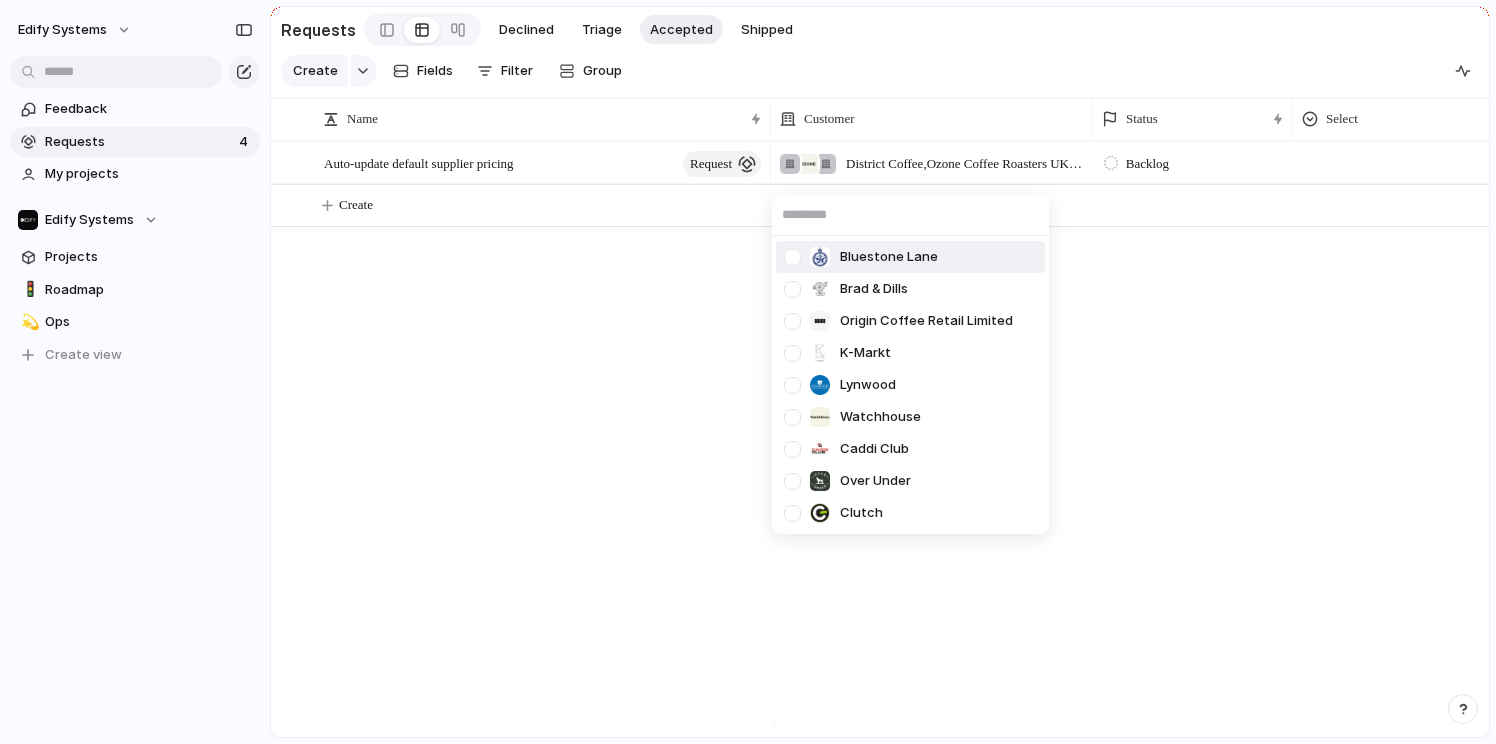 click on "Bluestone Lane   Brad  & Dills   Origin Coffee Retail Limited   K-Markt   Lynwood   Watchhouse   Caddi Club   Over Under   Clutch   Butler   Pret-A-Manger South Africa   Culinary Collective   Pret-A-Manger Dubai   KNEAD Bakery   Fuckoffee   Bump Coffee   G!RO   92 Degrees   Ozone Coffee Roasters UK Ltd   Sourdough Sophia   Mixing Jug   Edify Systems   SOHO Coffee   District Coffee   Pret-A-Manger Qatar   Pret UK   Pickl UAE   Seoul Fried Chicken   Joe Blakes   JENKI   Laine Deli   Poké The Bear   Lynwood  & Co   Little Bakery Company Ltd   Little Bakery   Simple Kneads" at bounding box center [748, 372] 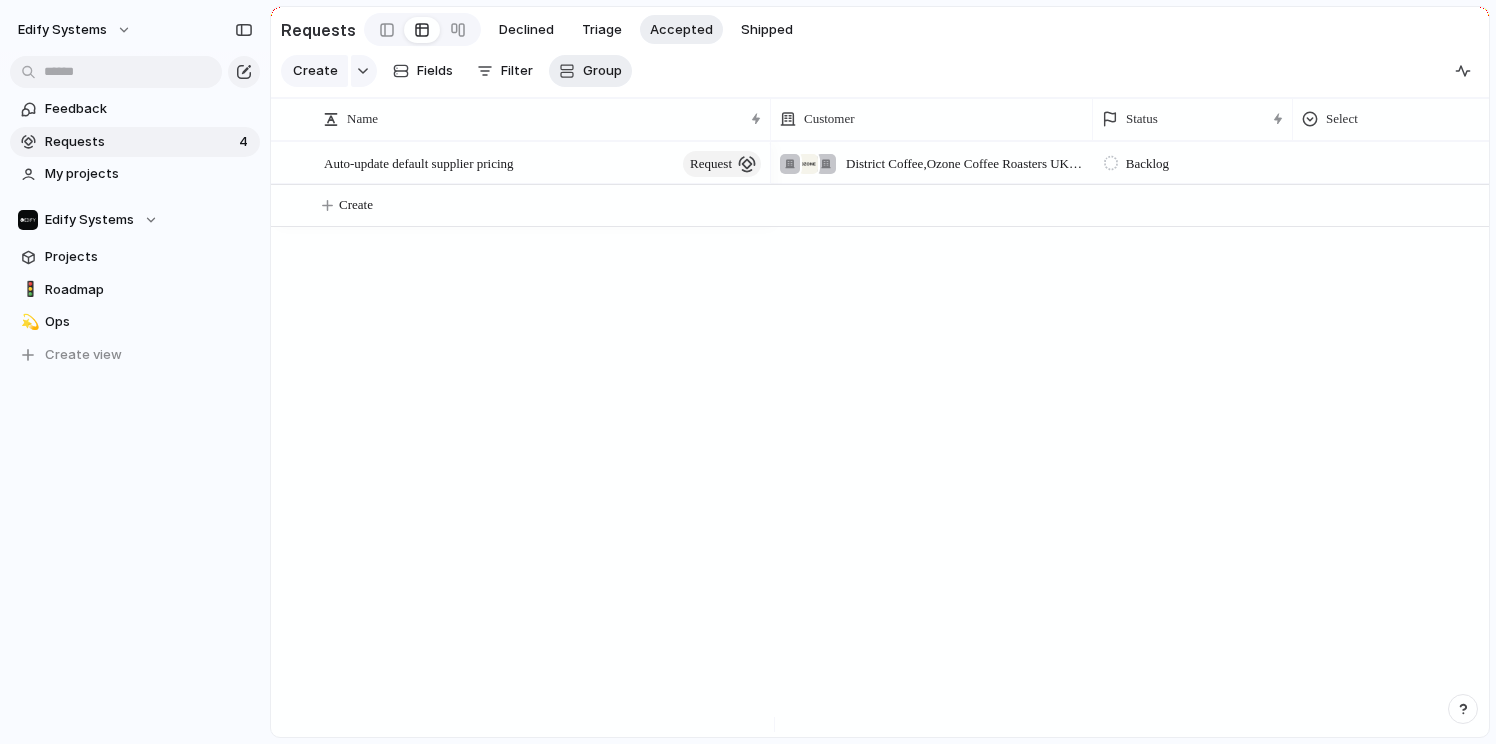 click on "Group" at bounding box center (590, 71) 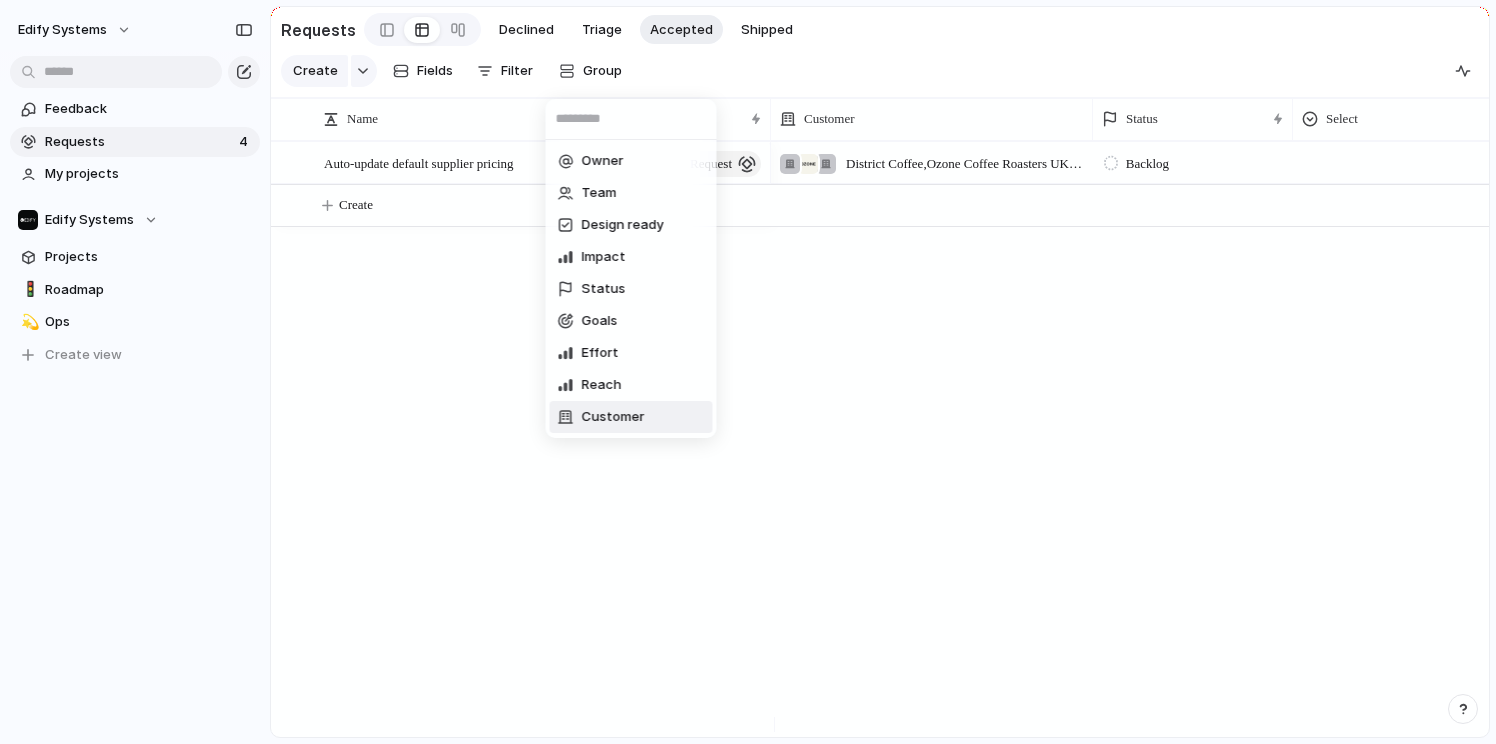 click on "Customer" at bounding box center (613, 417) 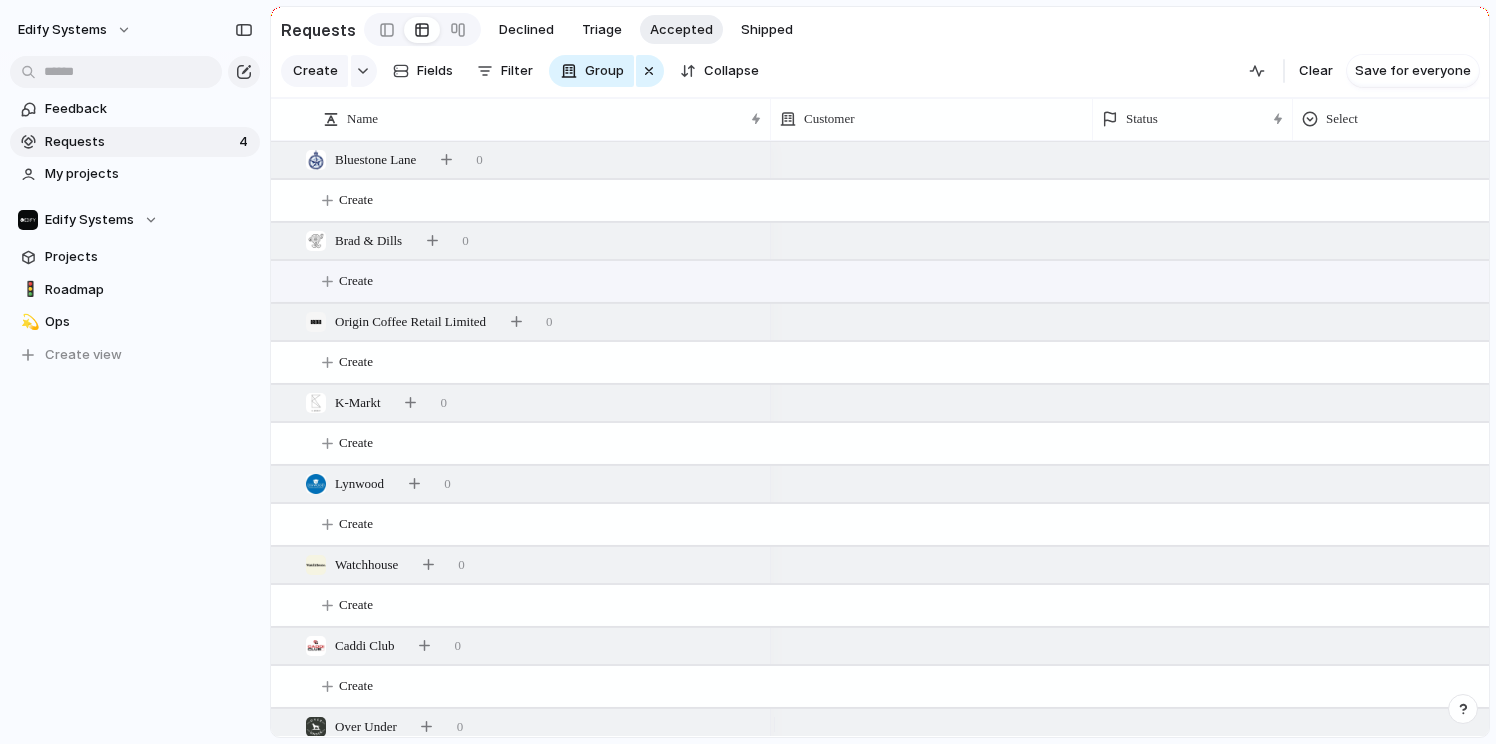 scroll, scrollTop: 67, scrollLeft: 0, axis: vertical 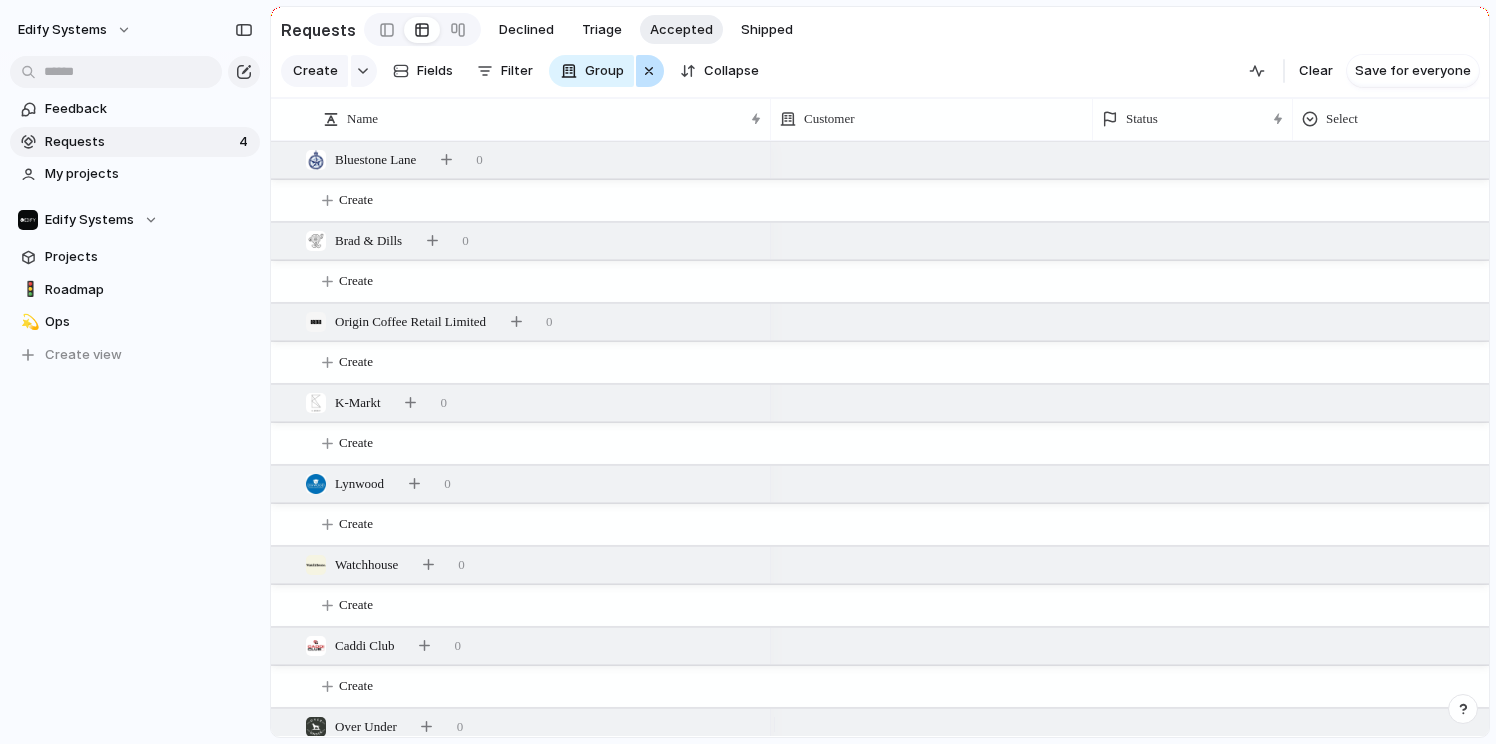 click at bounding box center [649, 71] 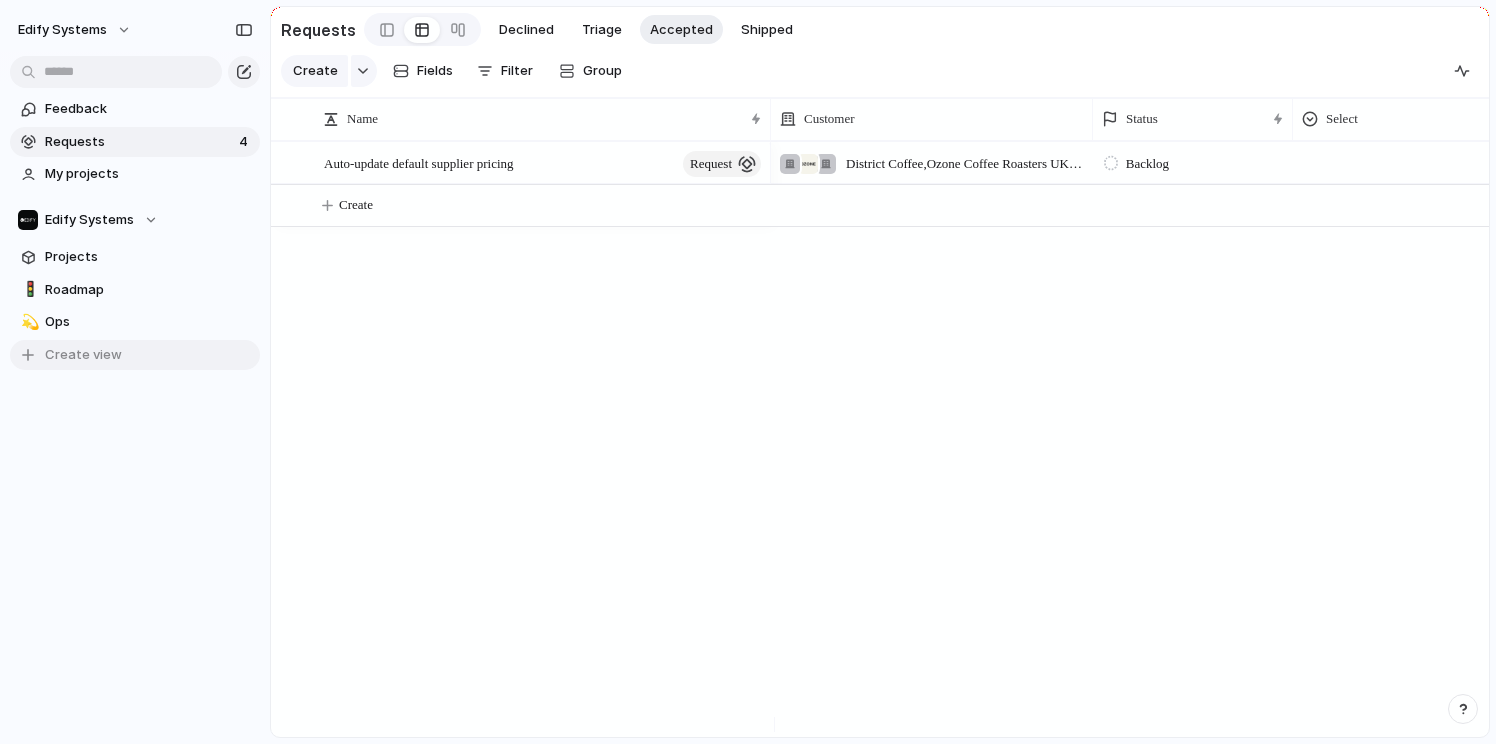 click on "Create view" at bounding box center [83, 355] 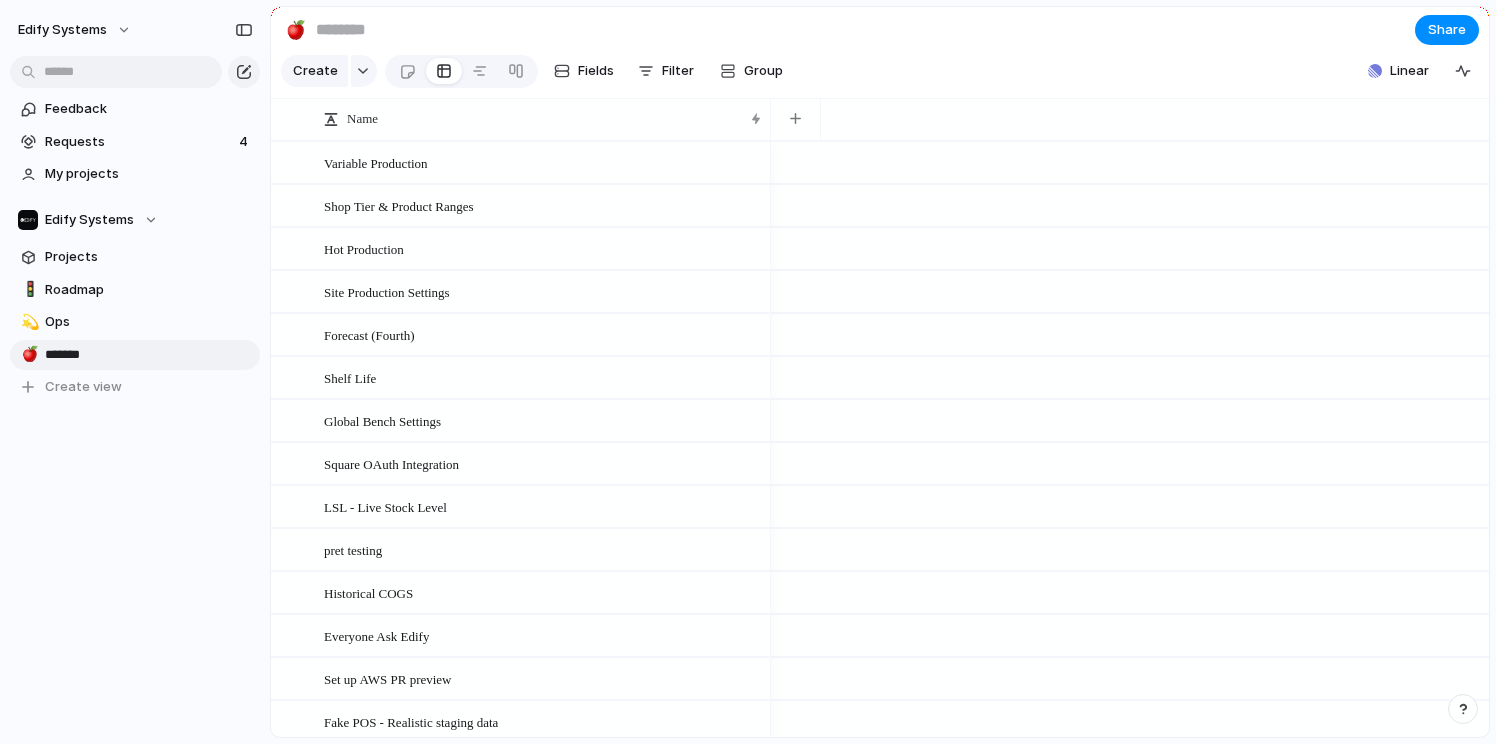 type on "********" 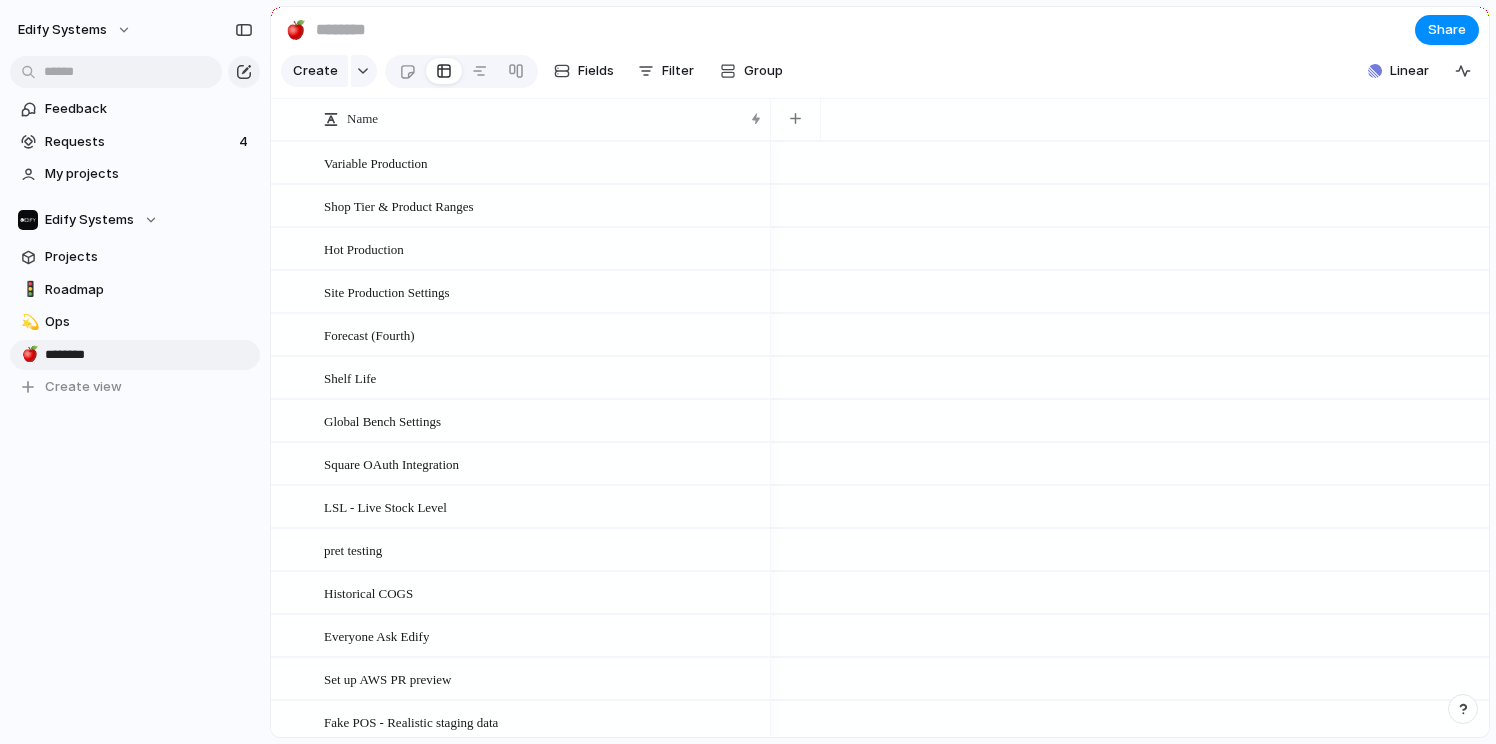 click on "🍎" at bounding box center (28, 354) 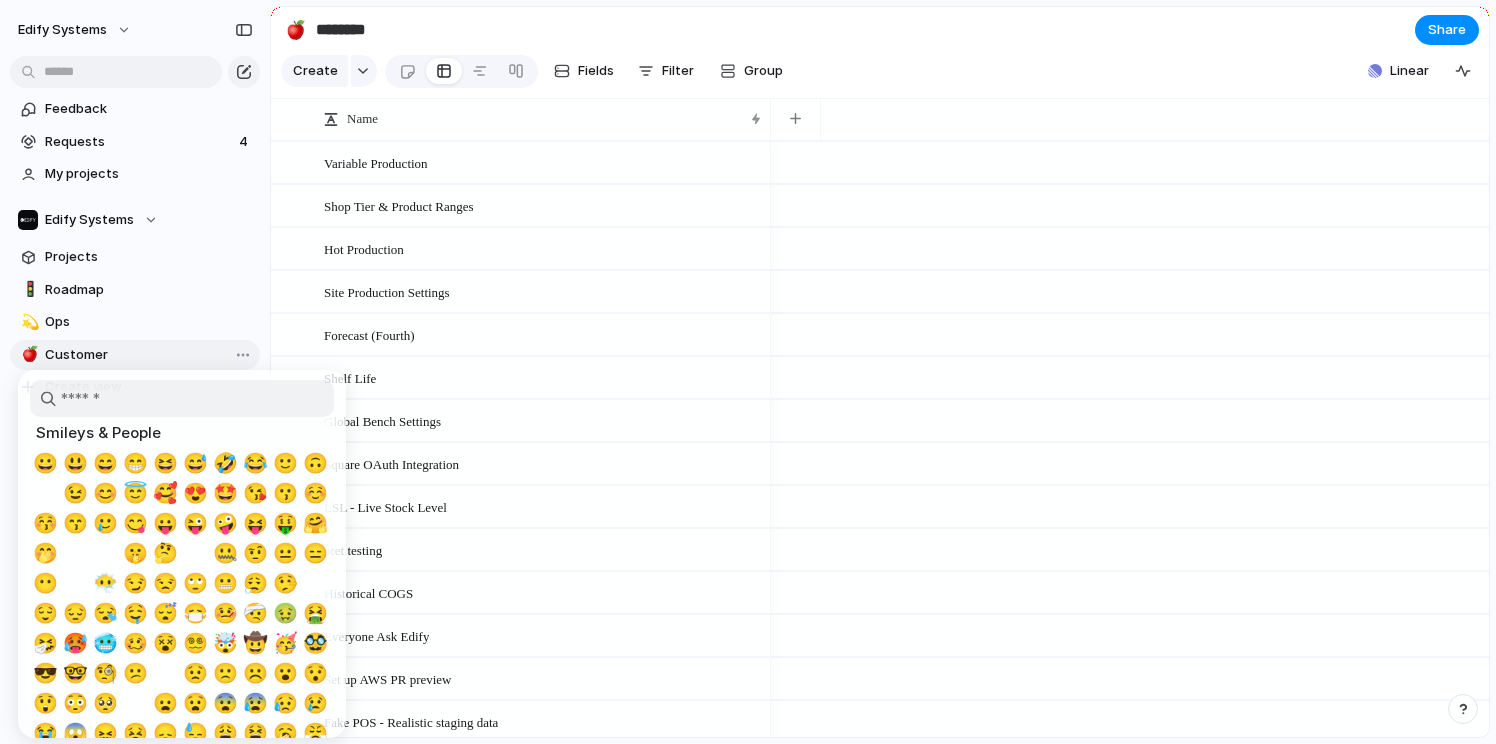 type on "********" 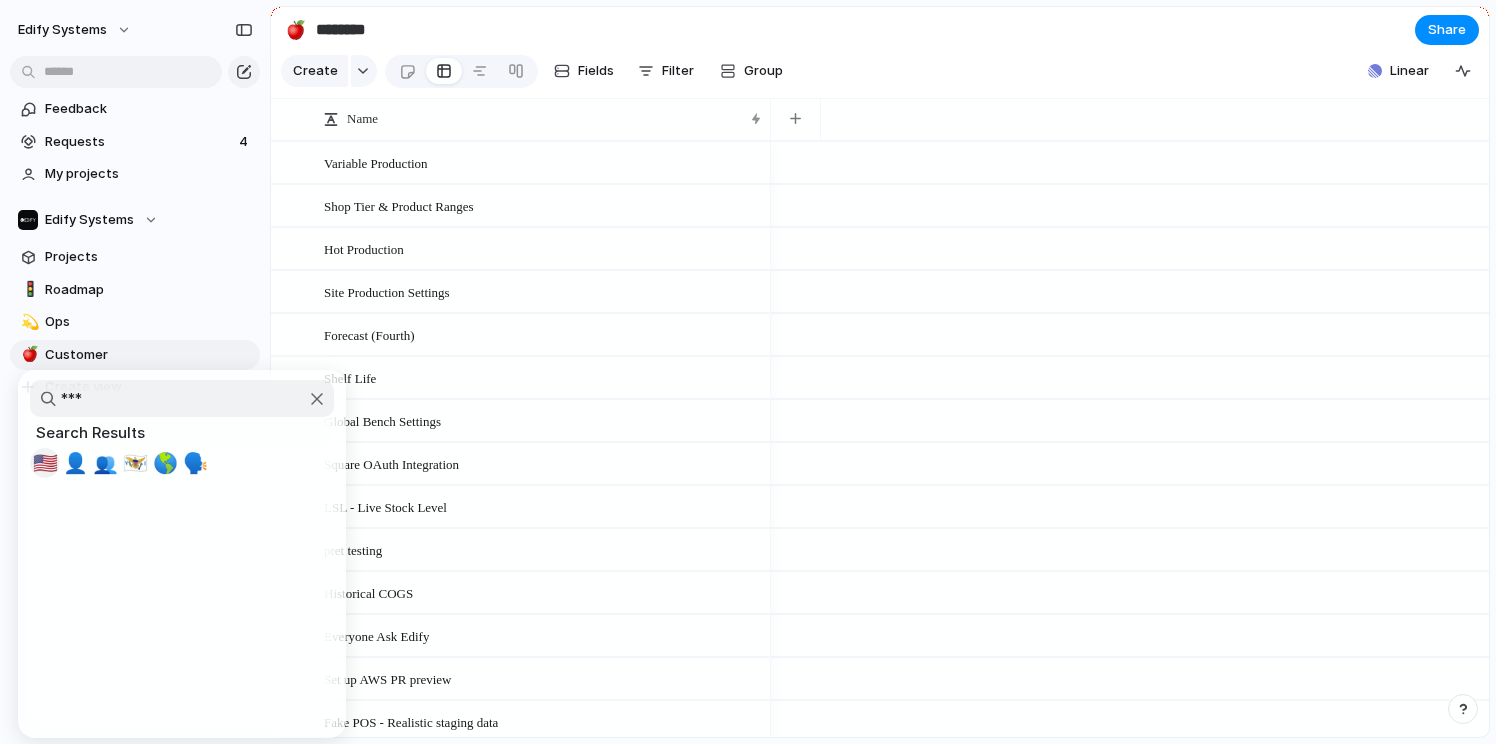 type on "****" 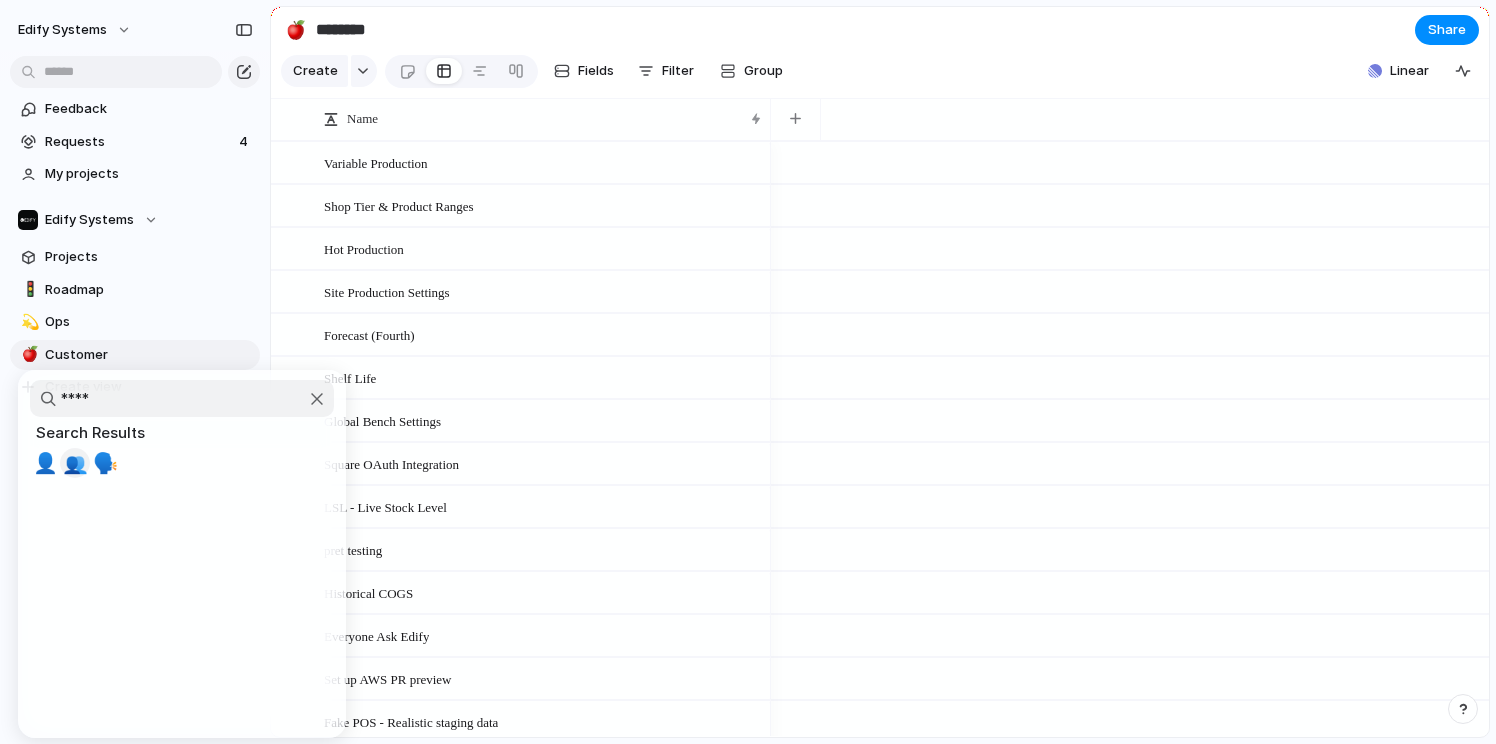 click on "👥" at bounding box center [75, 463] 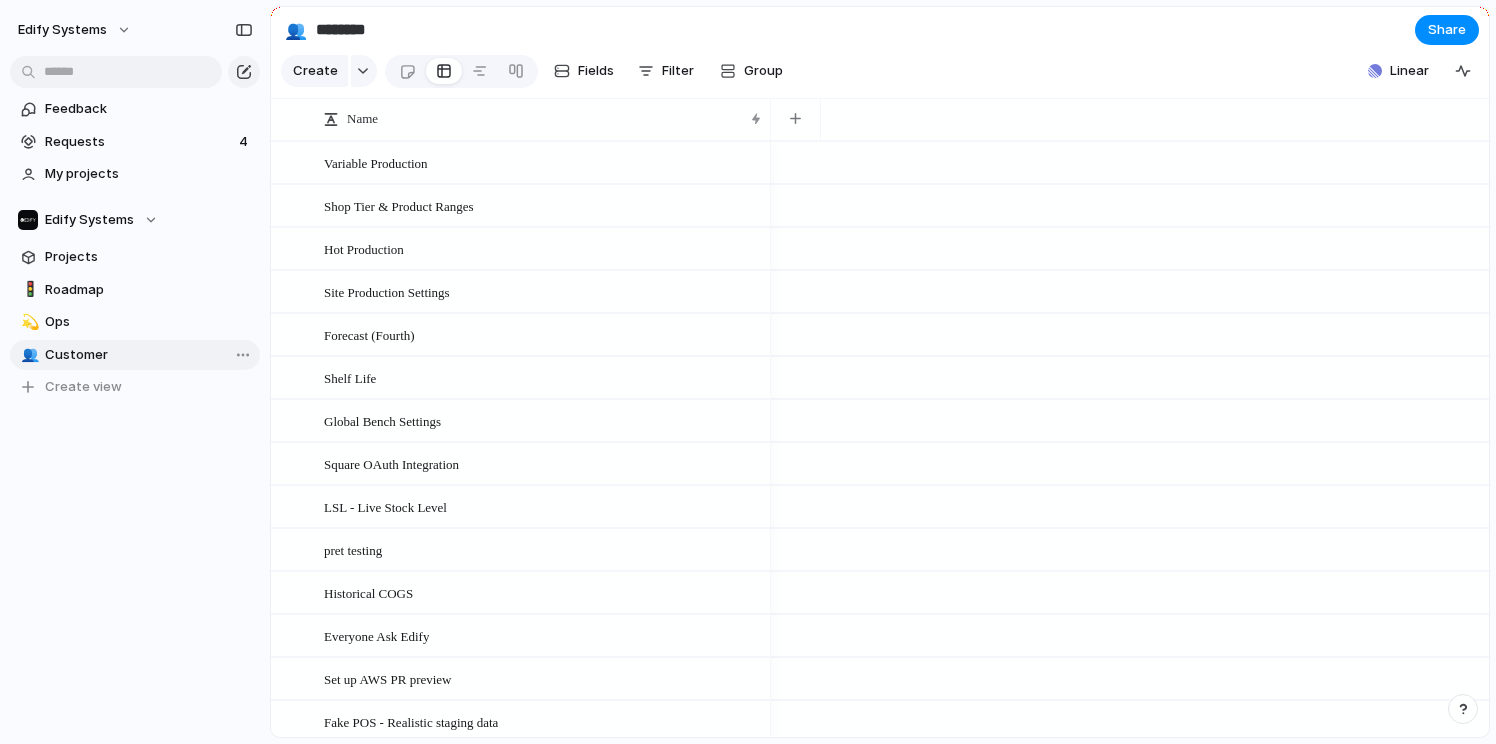 click on "Customer" at bounding box center (149, 355) 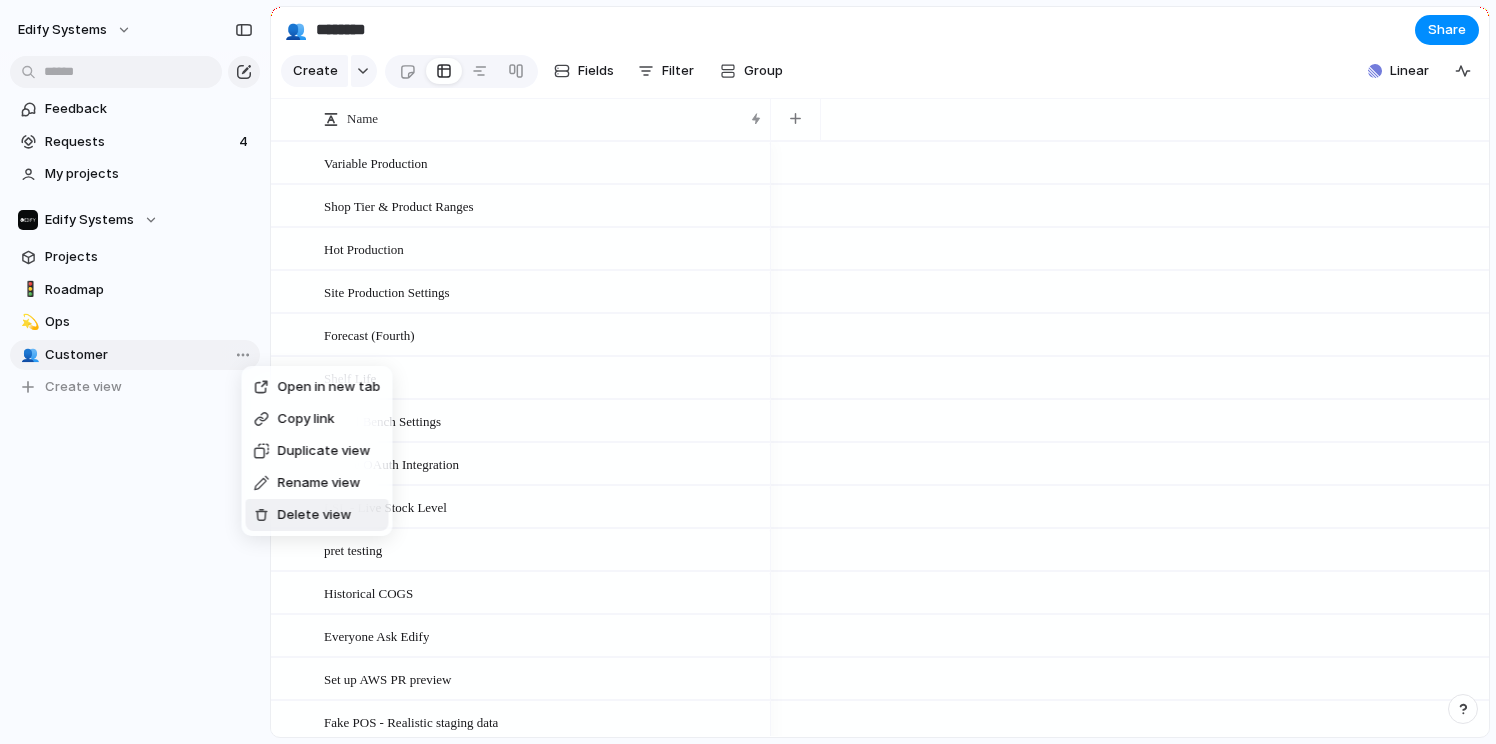 click on "Delete view" at bounding box center (315, 515) 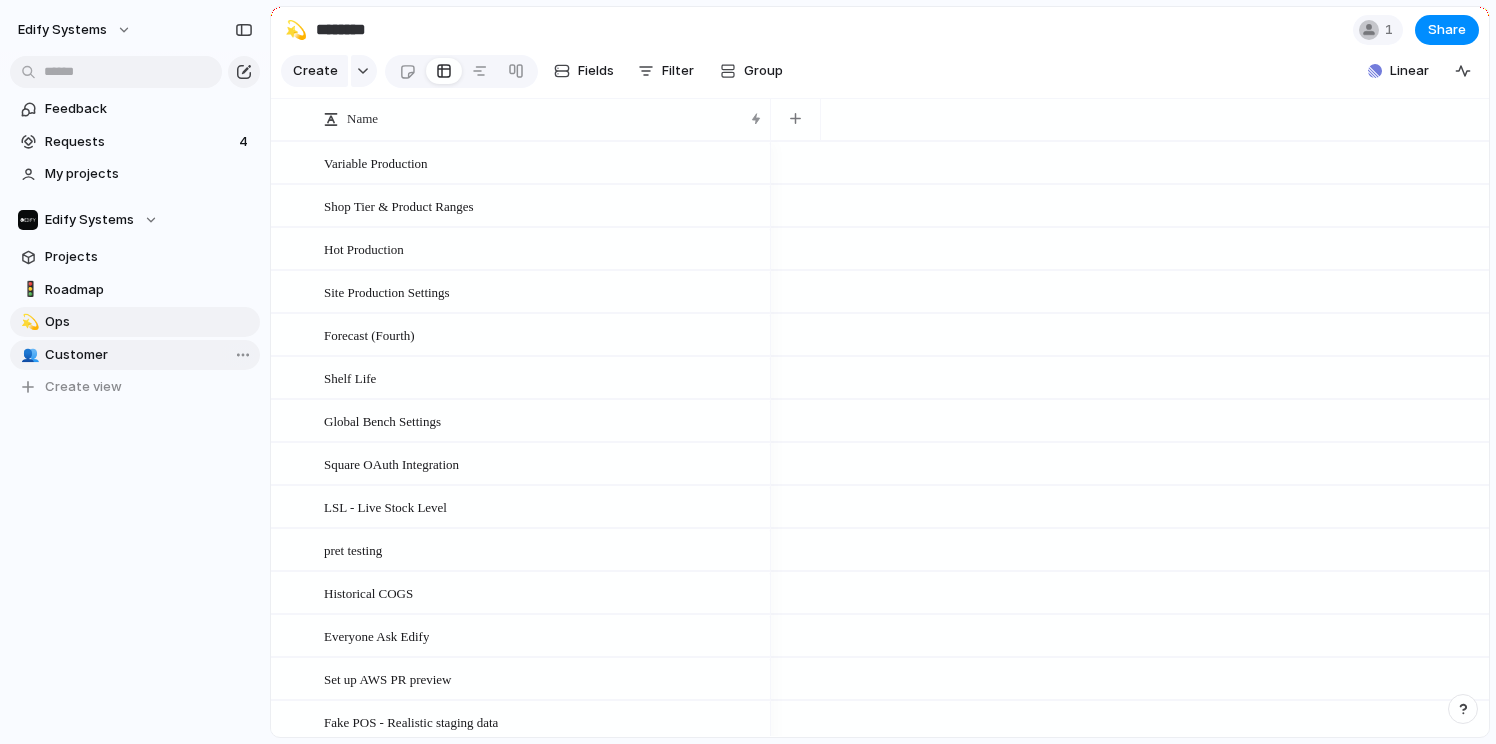 type on "***" 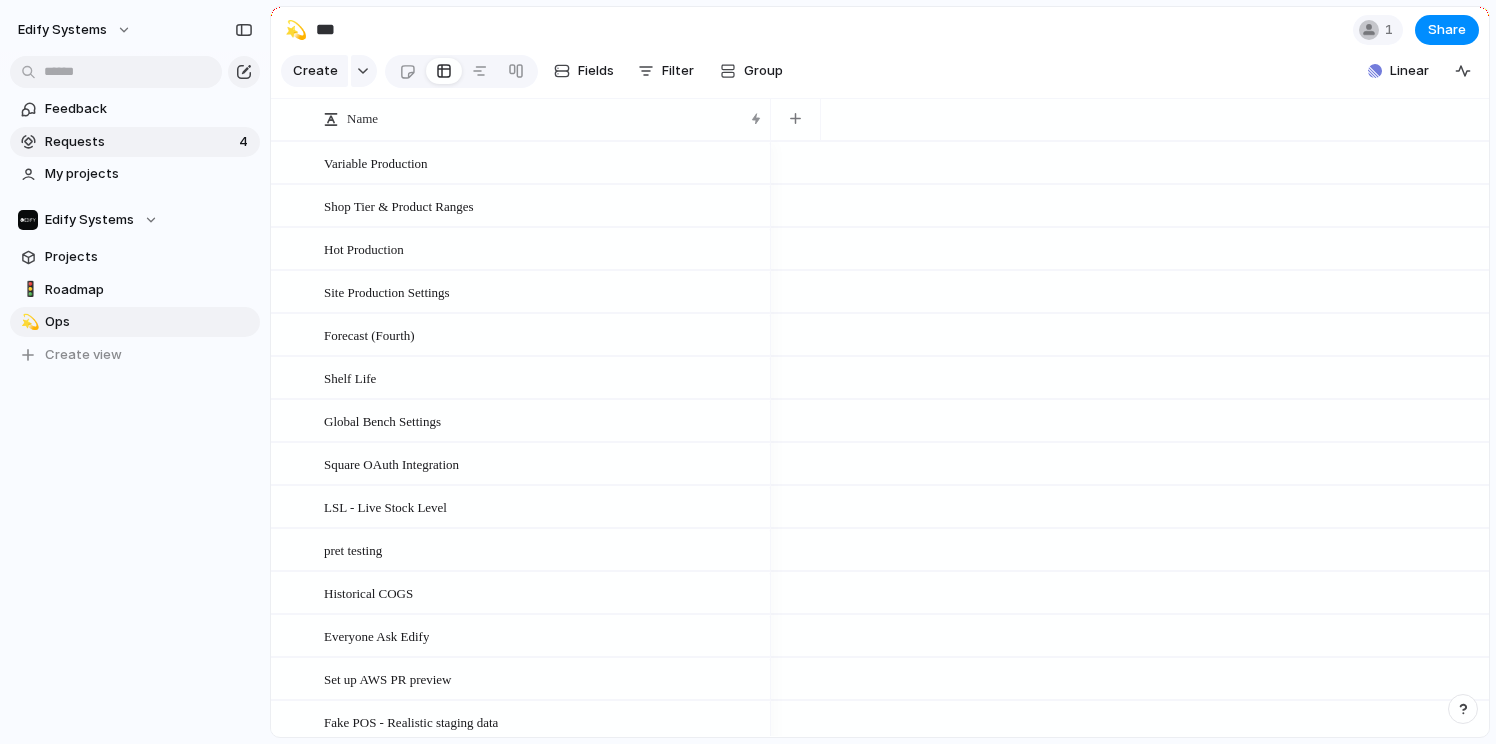 click on "Requests" at bounding box center (139, 142) 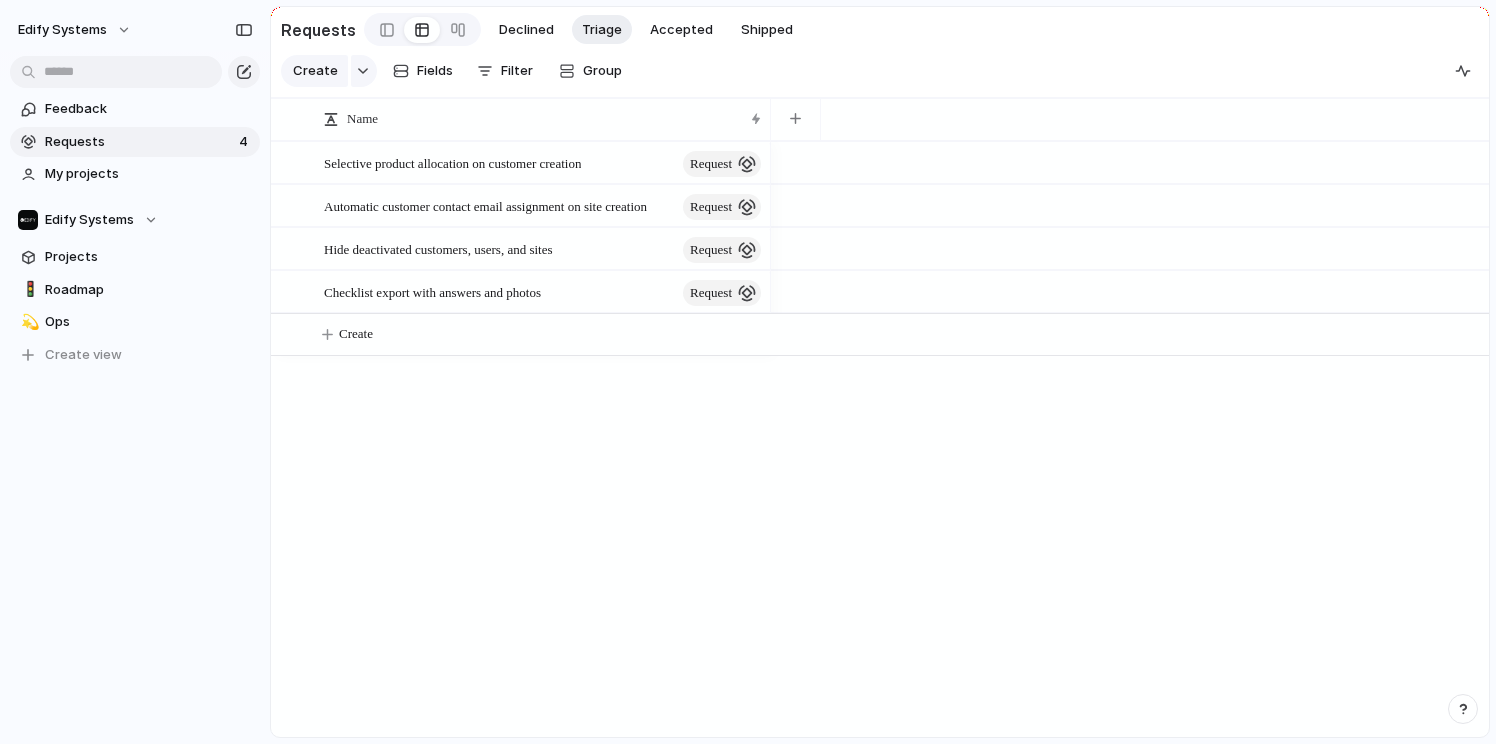 click on "4" at bounding box center (245, 142) 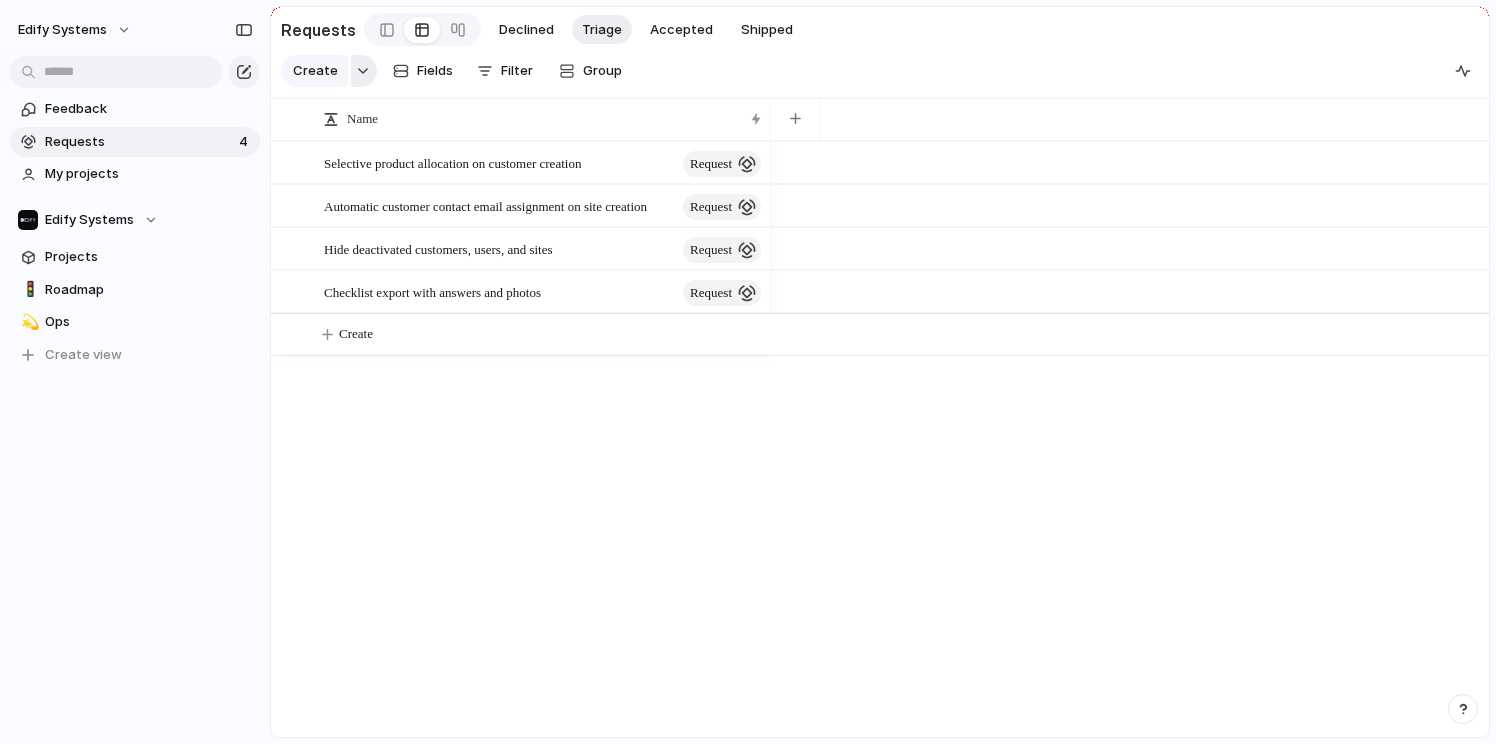 click at bounding box center (364, 71) 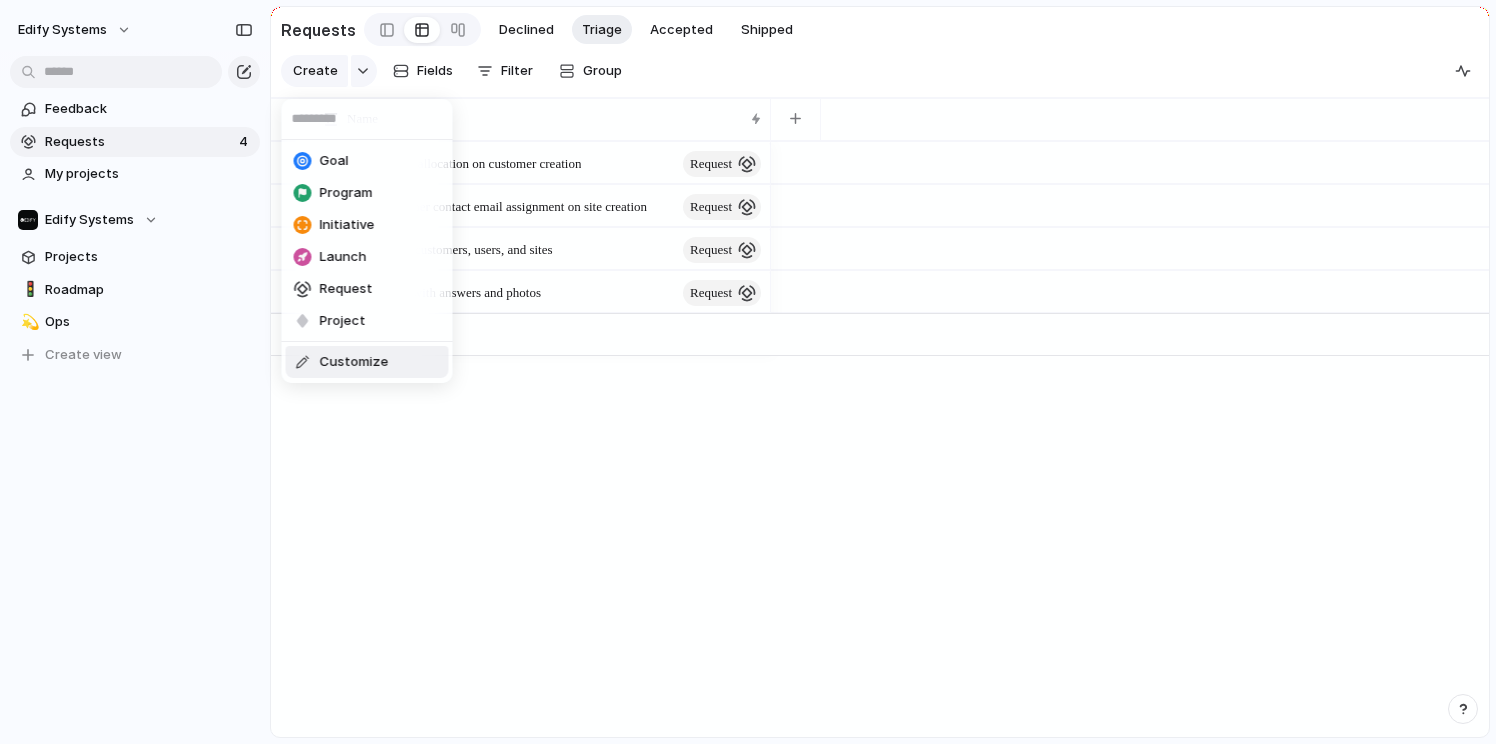 click on "Customize" at bounding box center [354, 362] 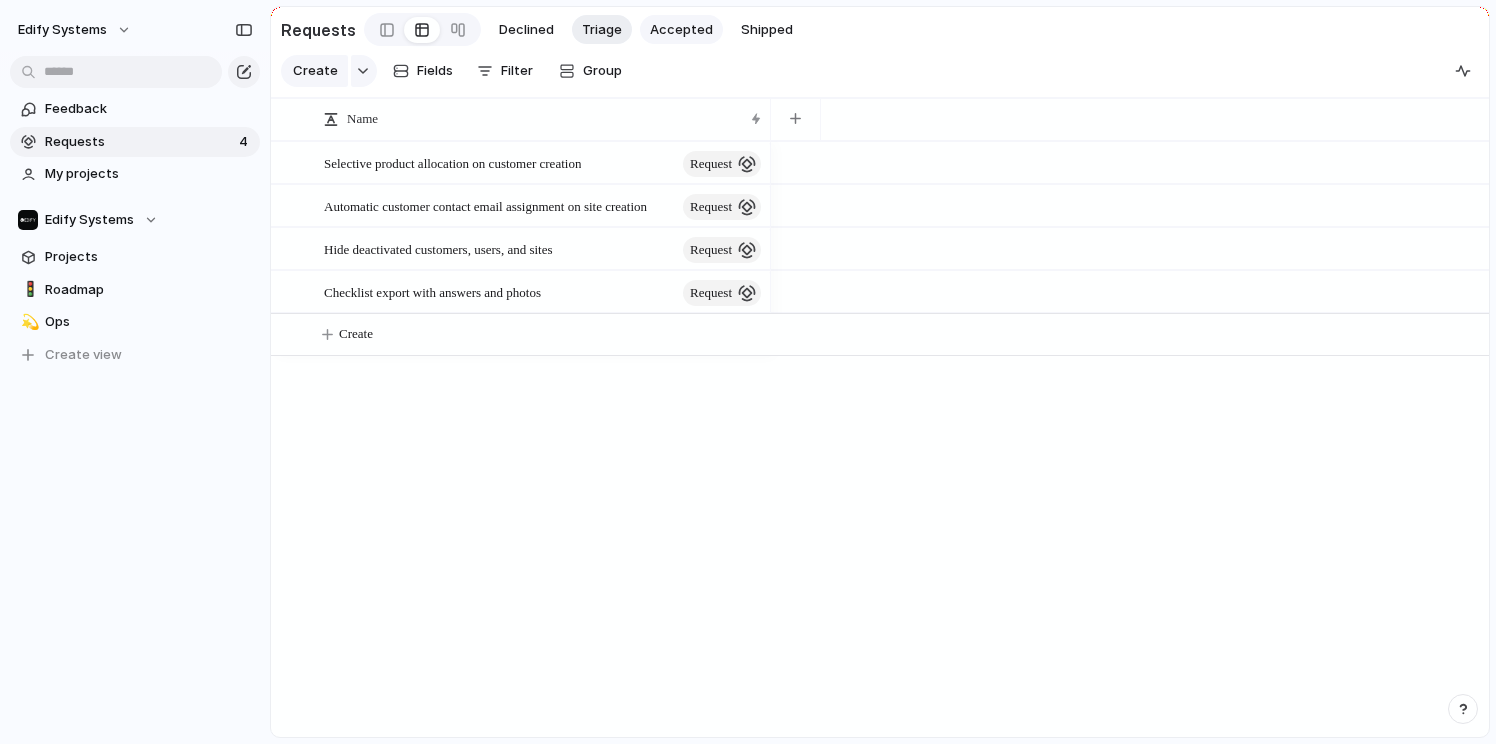 click on "Accepted" at bounding box center [681, 30] 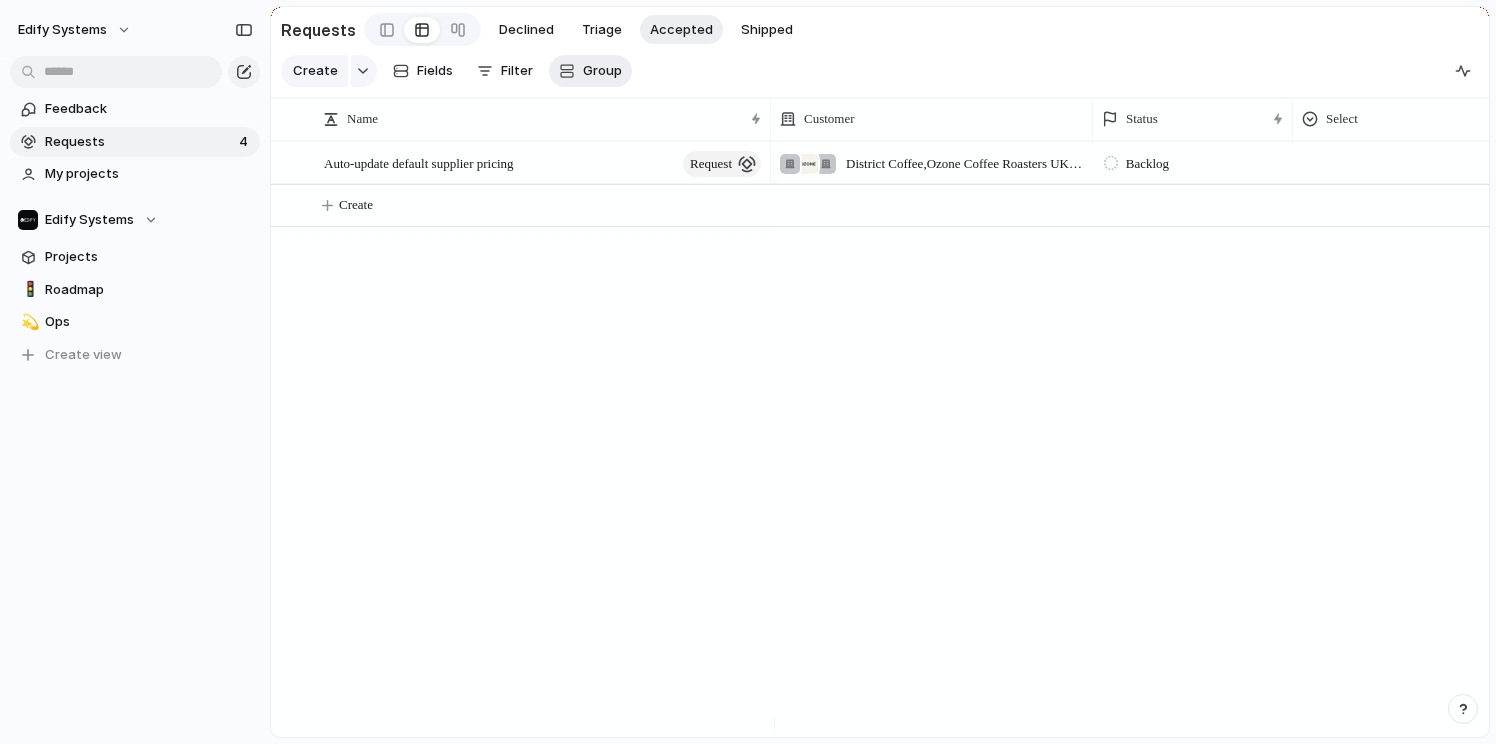 click on "Group" at bounding box center [602, 71] 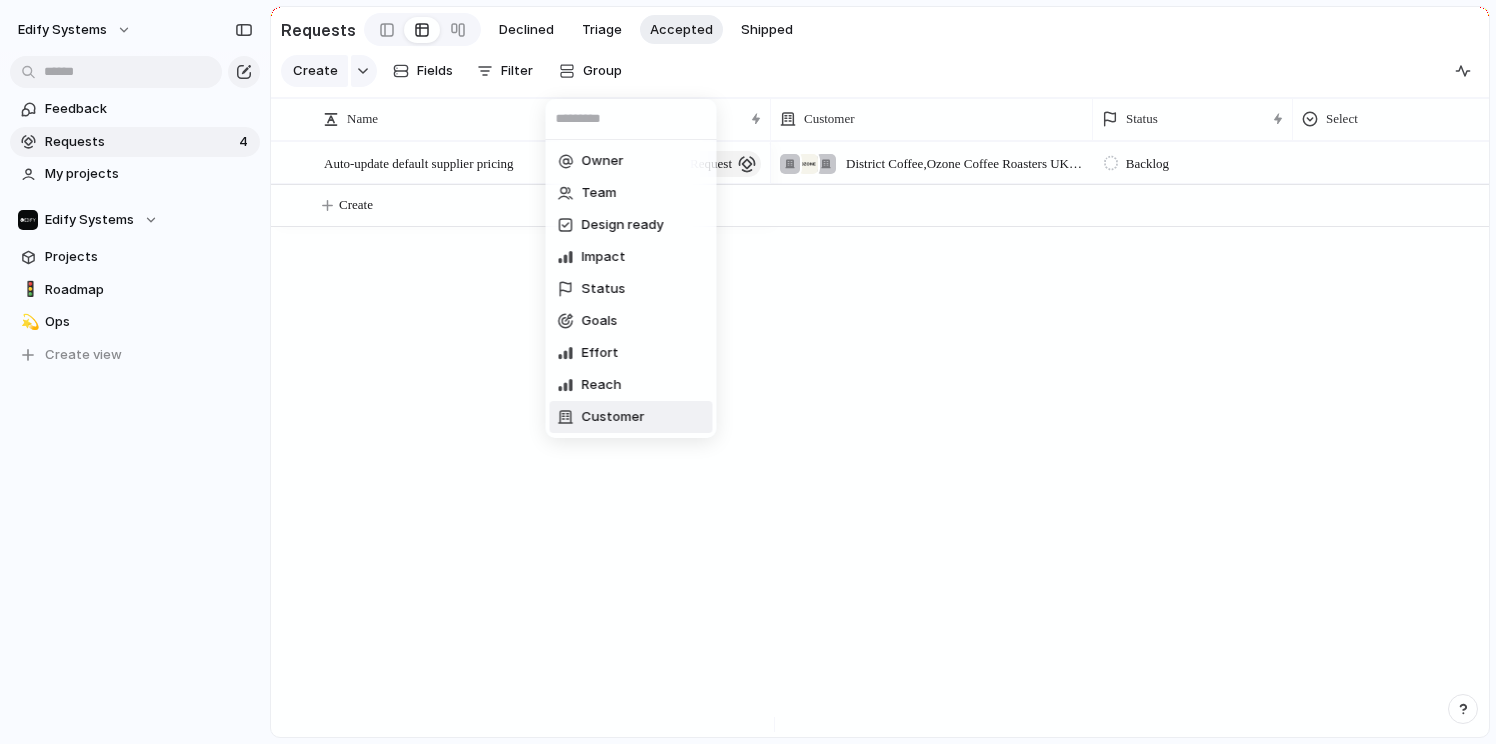 click on "Owner   Team   Design ready   Impact   Status   Goals   Effort   Reach   Customer   Confidence   RICE Priority   Priority   Select             Created by" at bounding box center (748, 372) 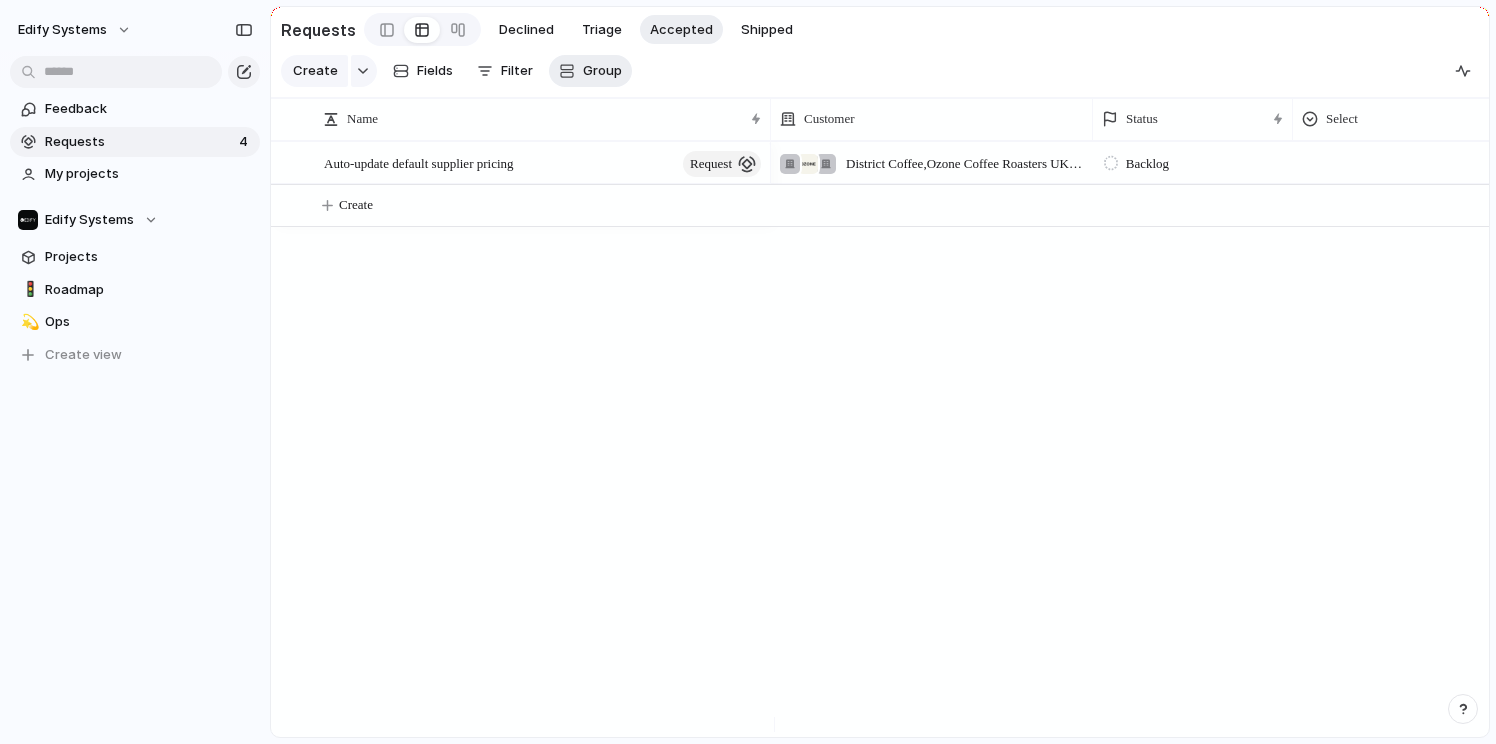 click on "Group" at bounding box center [590, 71] 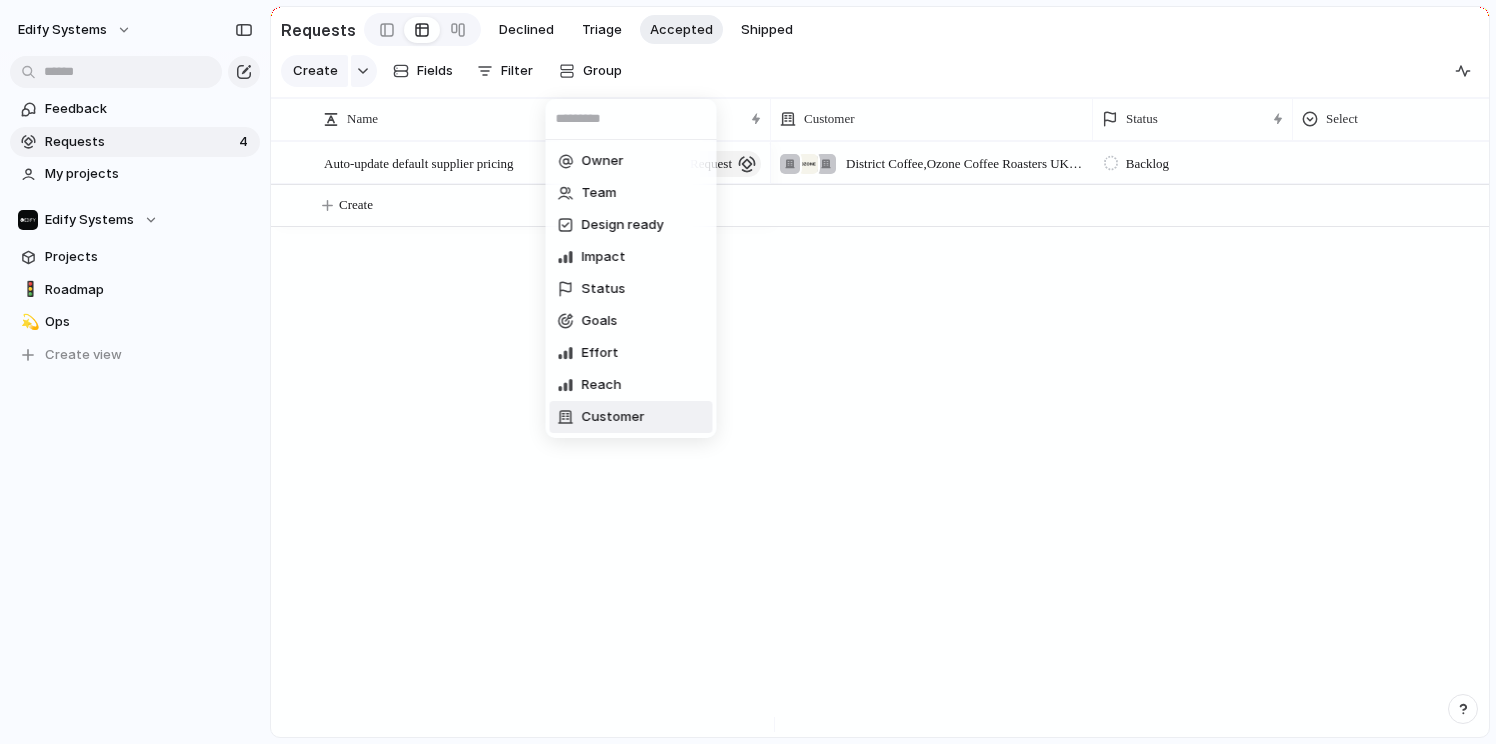 click on "Customer" at bounding box center [613, 417] 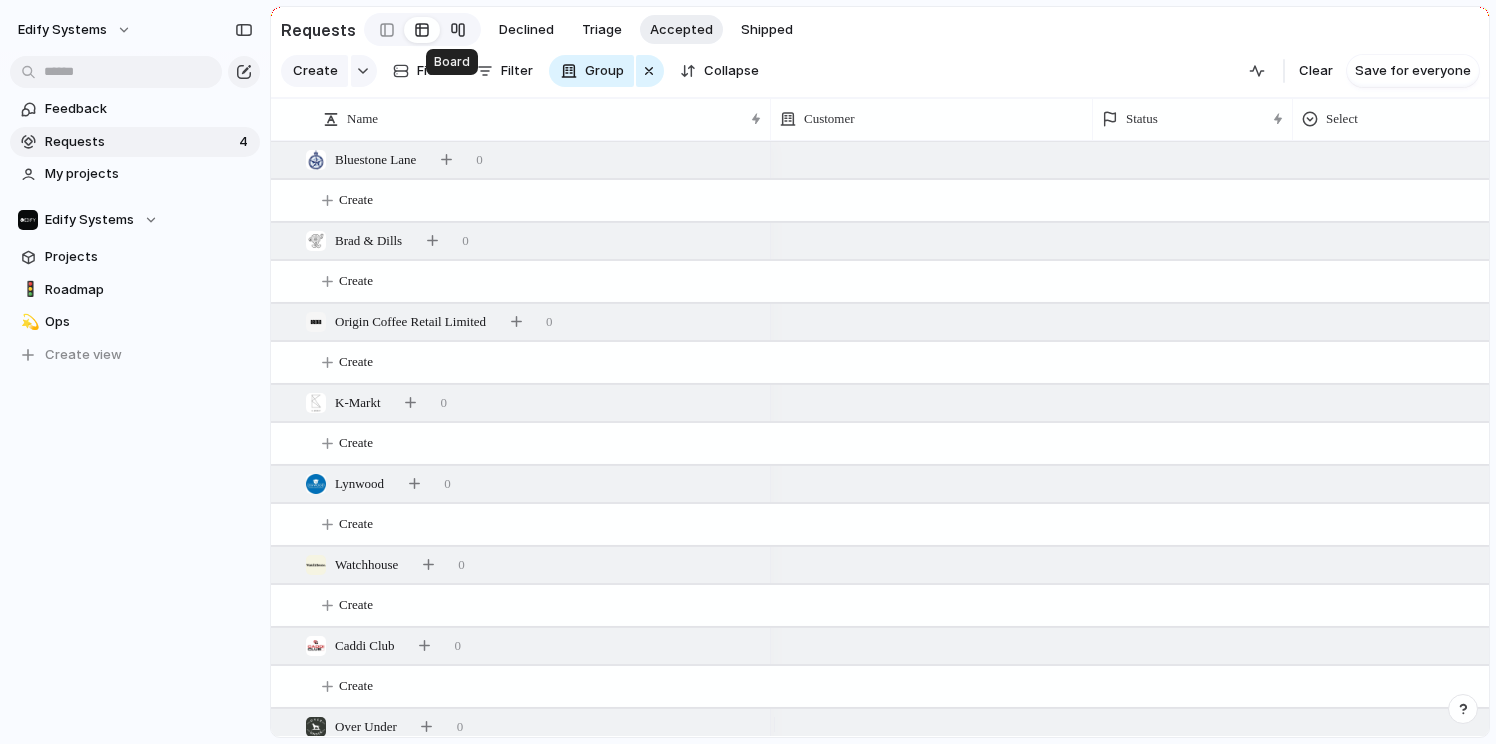 click at bounding box center [458, 30] 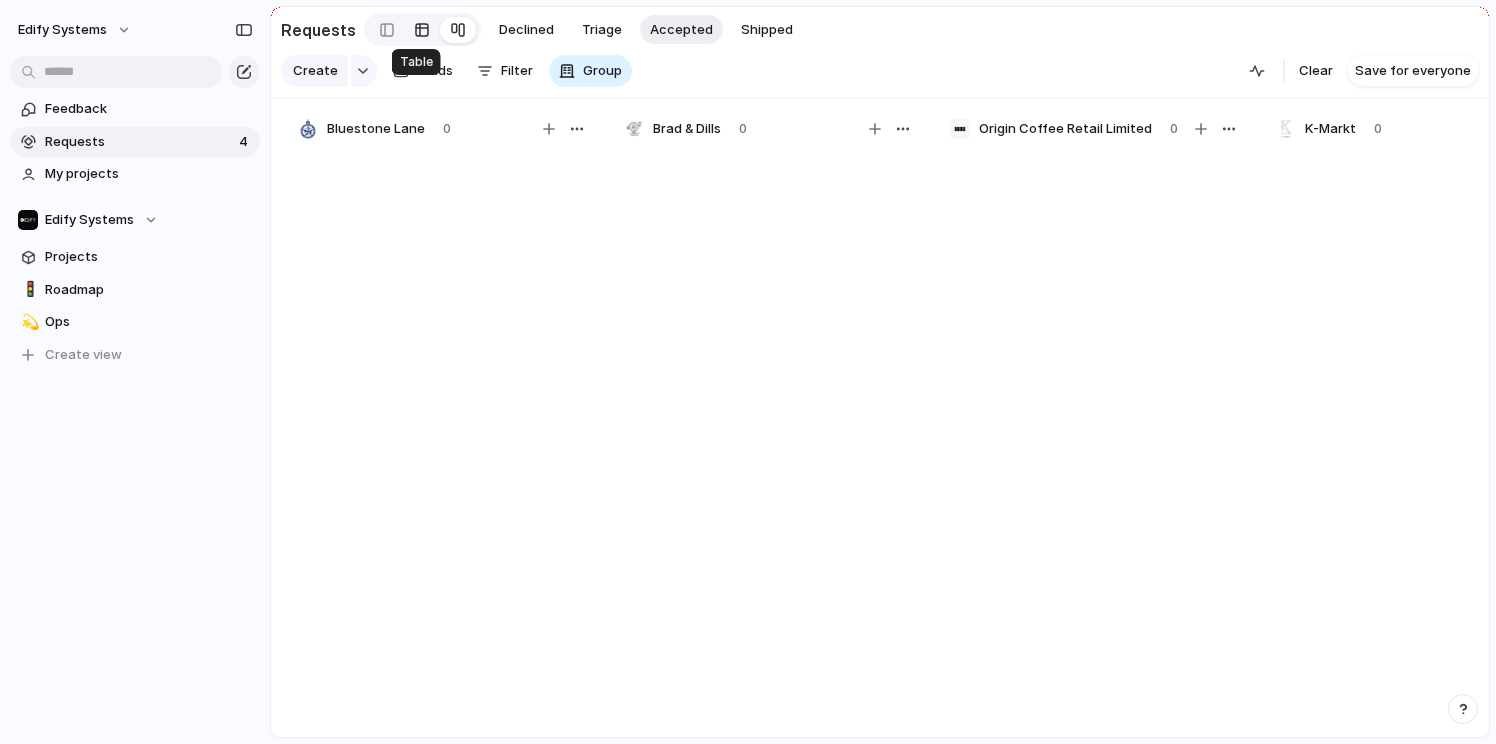 click at bounding box center (422, 30) 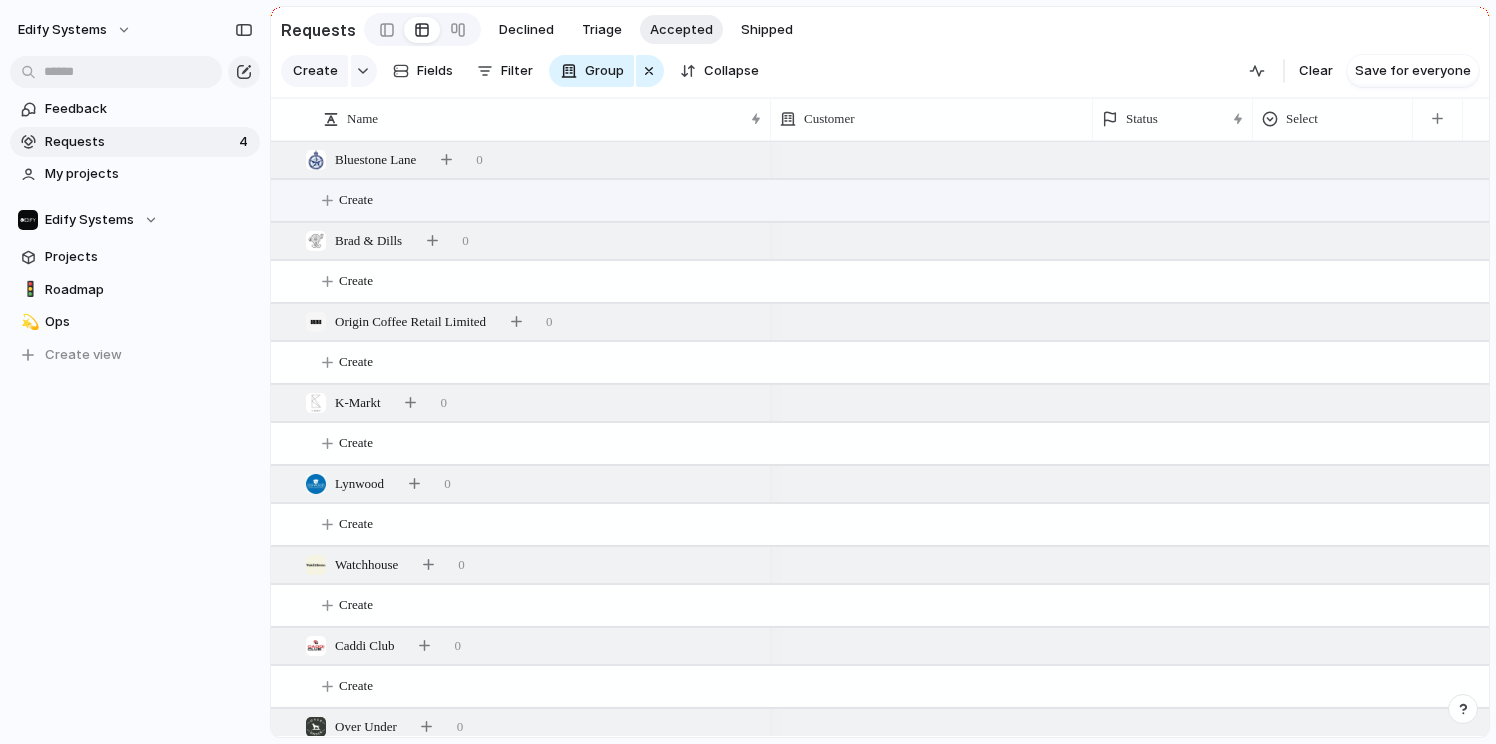 scroll, scrollTop: 395, scrollLeft: 0, axis: vertical 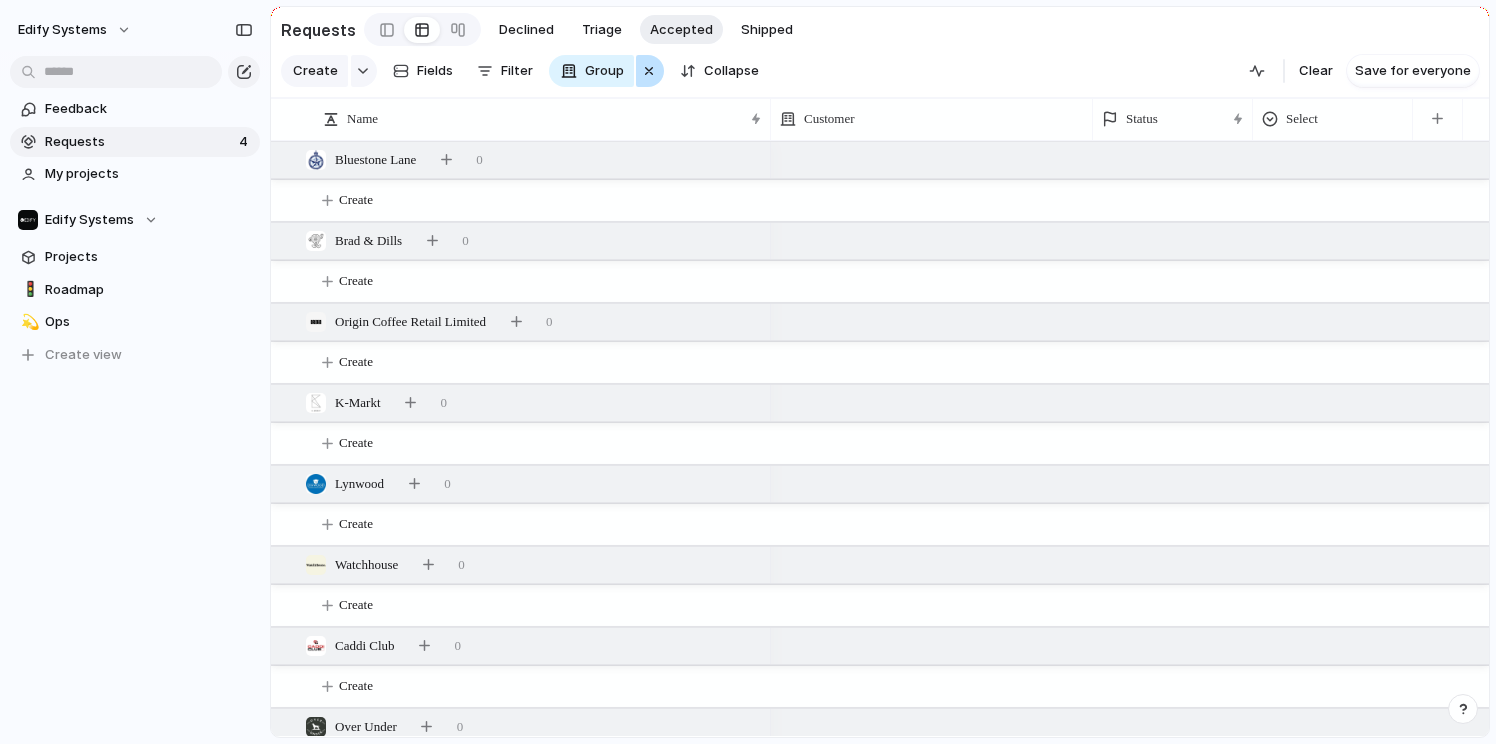 click at bounding box center (649, 71) 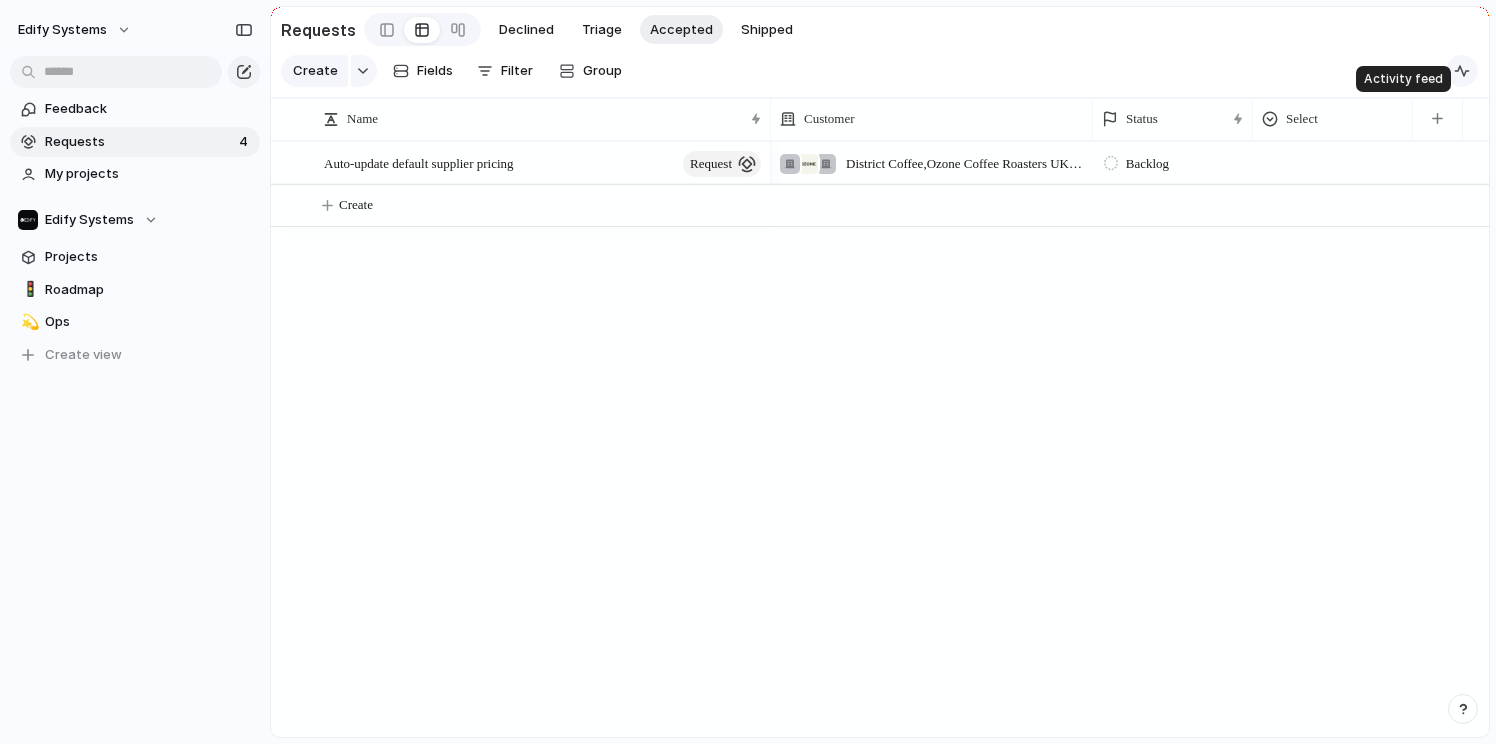 click at bounding box center [1462, 71] 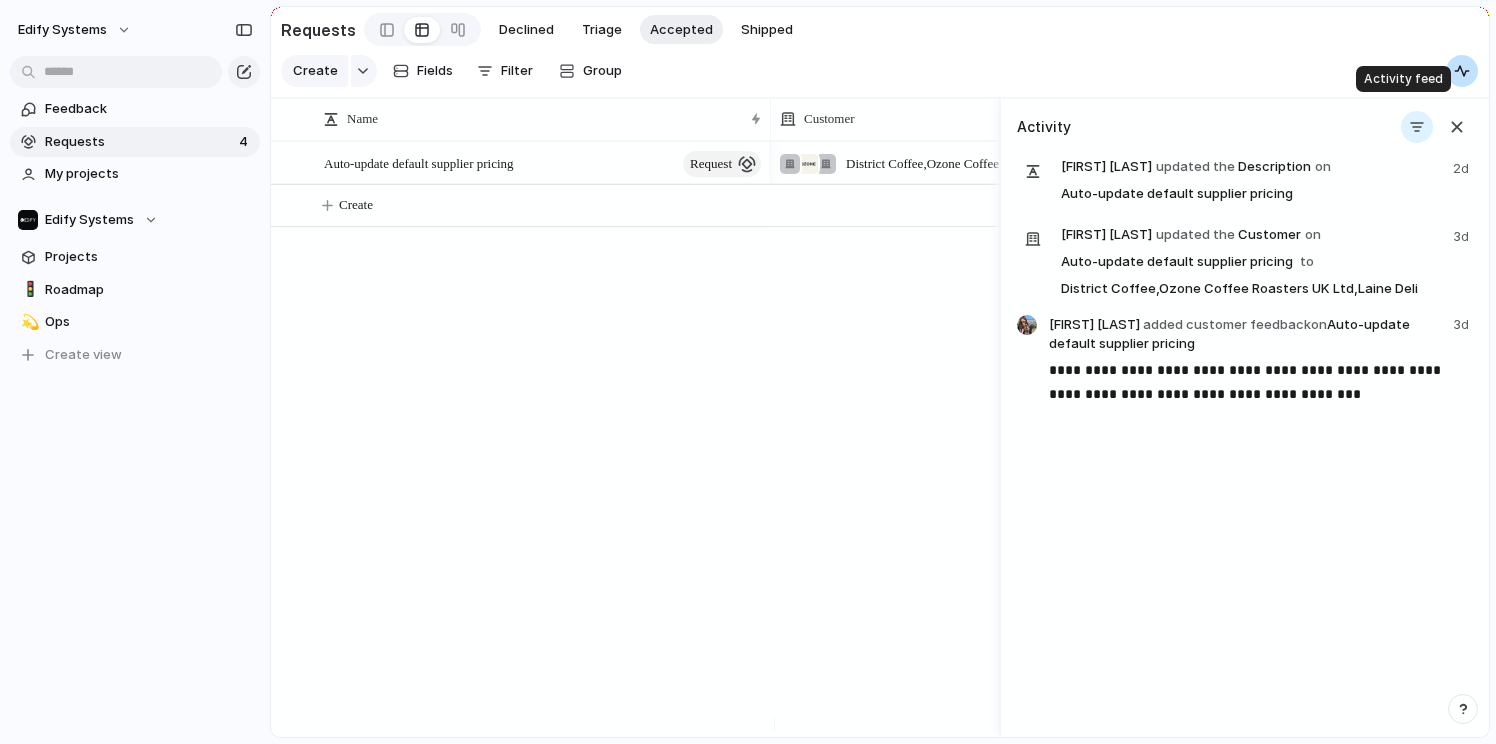 click at bounding box center (1462, 71) 